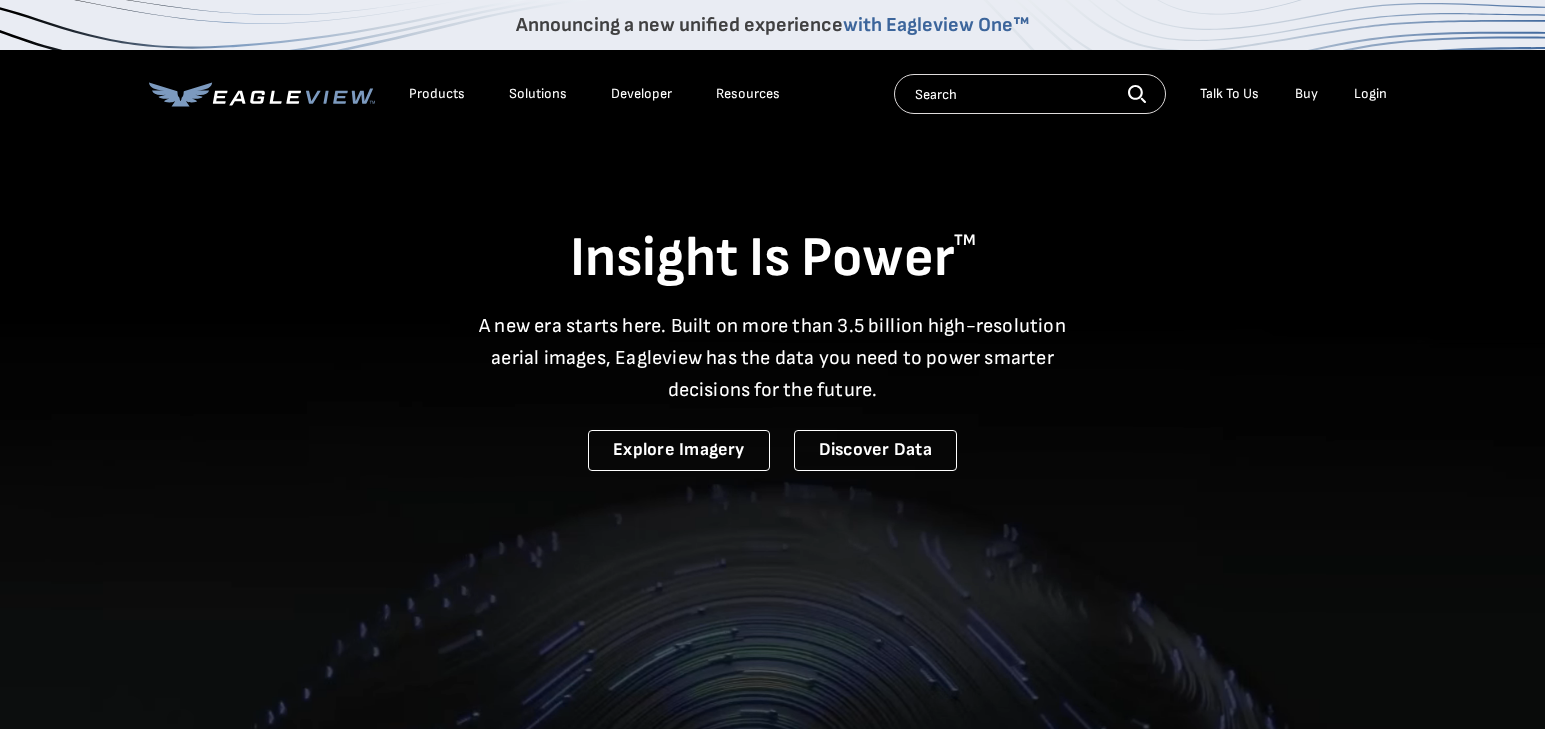 scroll, scrollTop: 0, scrollLeft: 0, axis: both 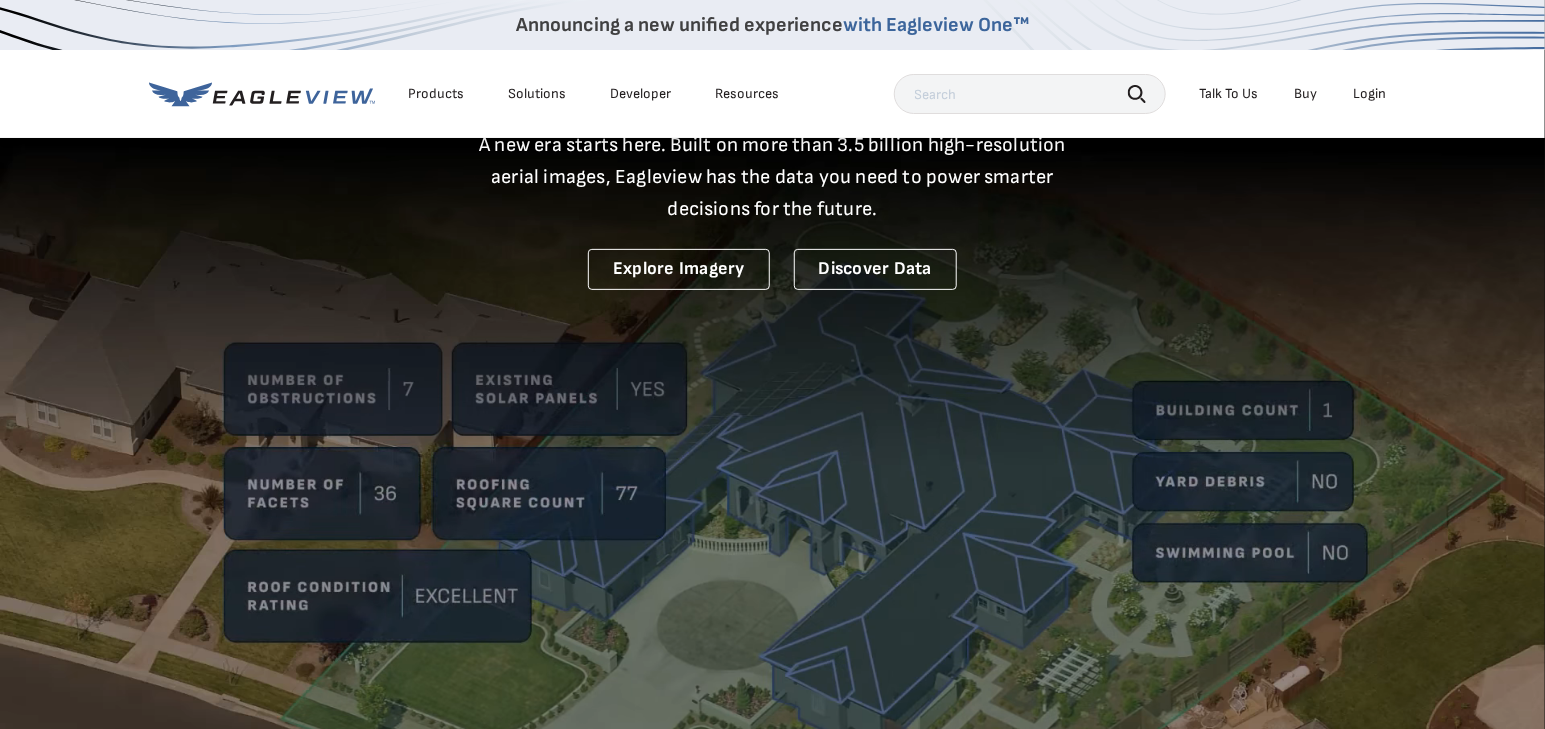 click on "Login" at bounding box center (1370, 94) 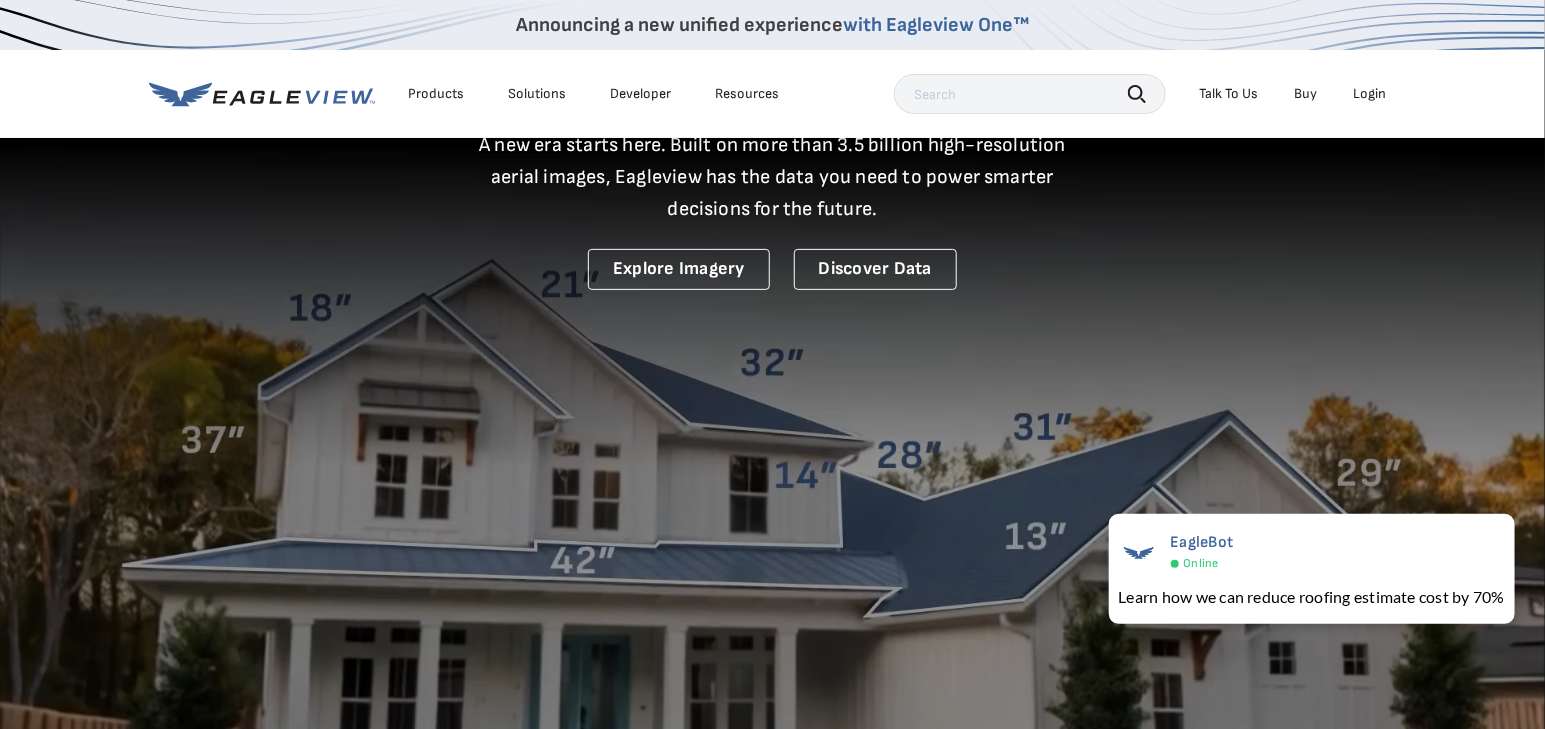 click on "Login" at bounding box center [1370, 94] 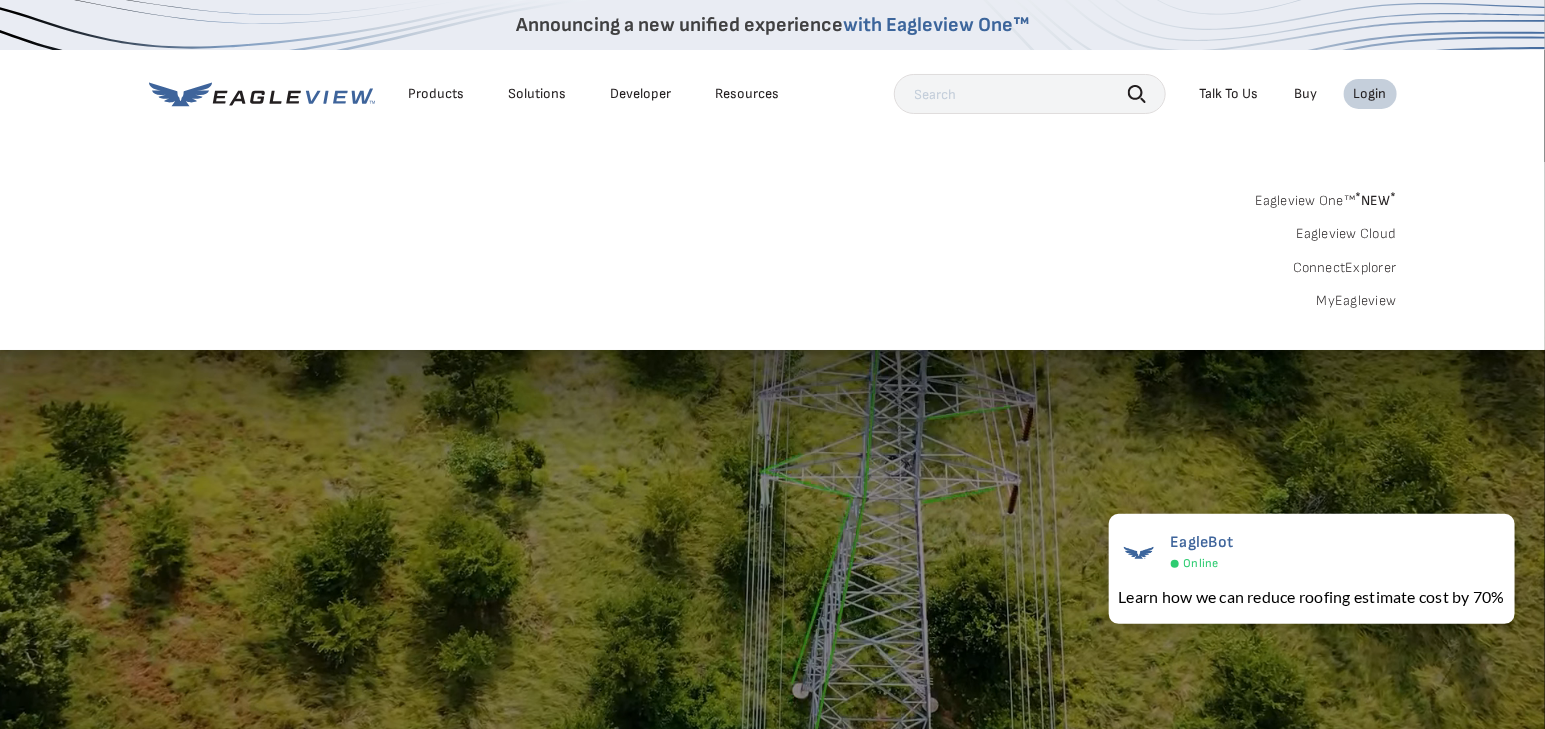 click on "MyEagleview" at bounding box center [1357, 301] 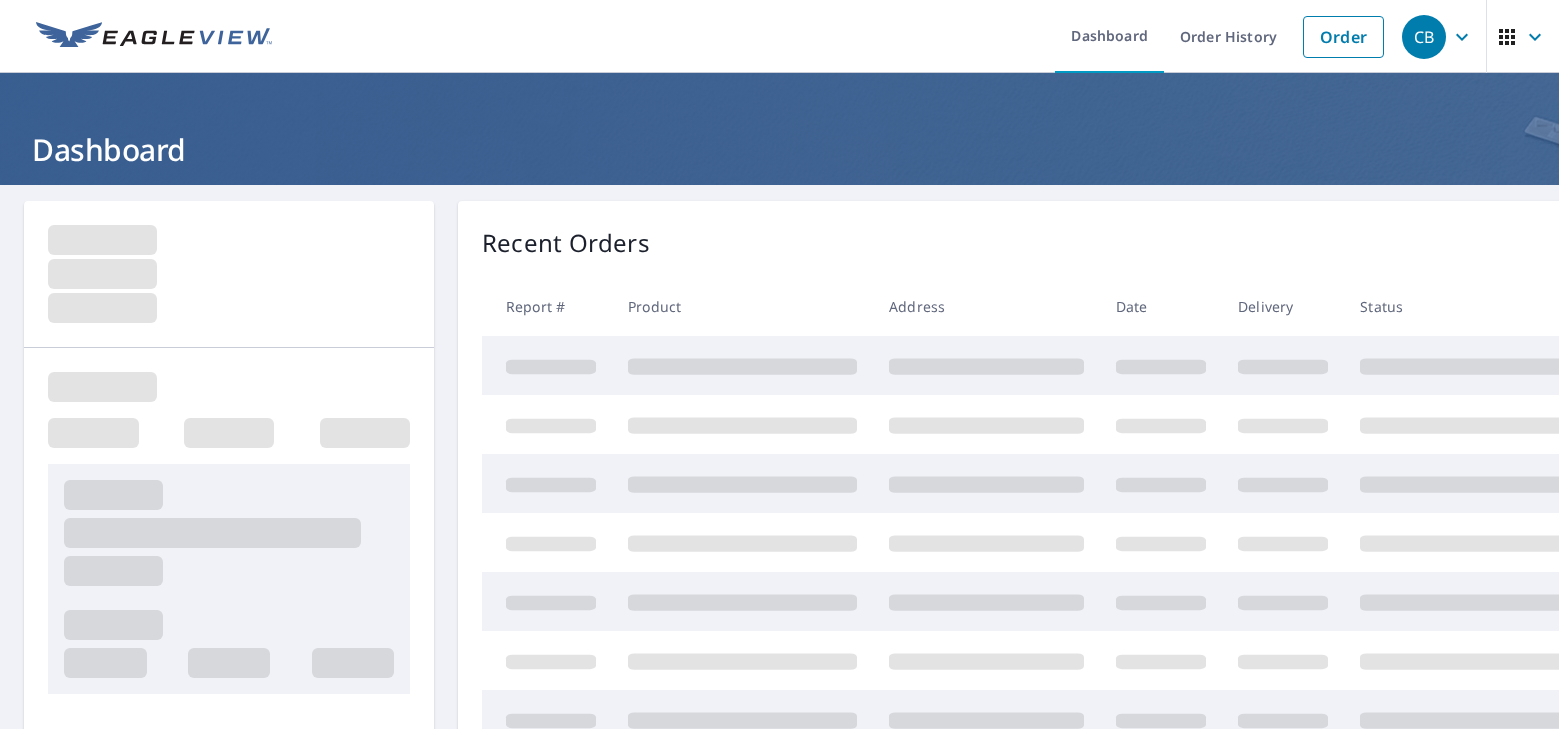 scroll, scrollTop: 0, scrollLeft: 0, axis: both 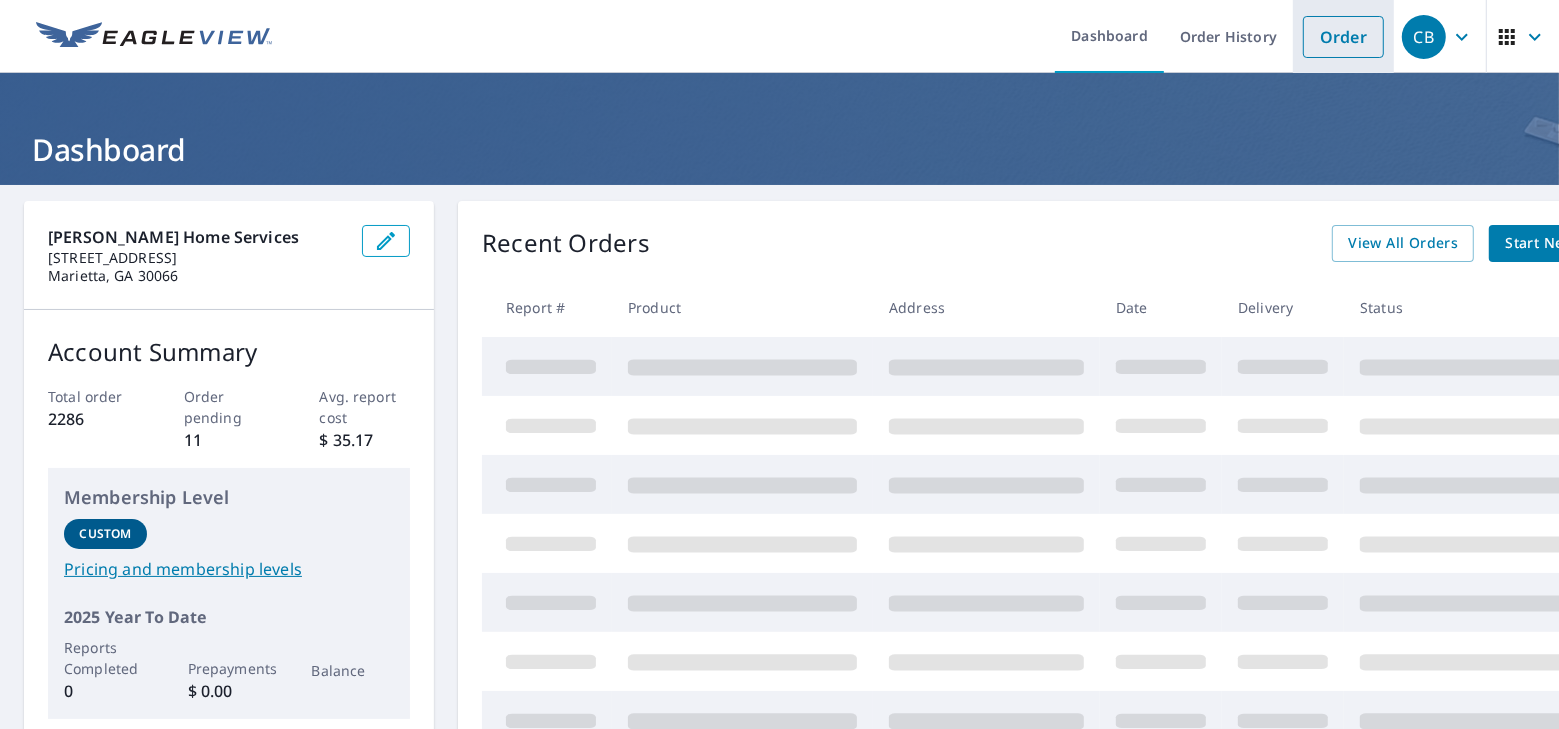 click on "Order" at bounding box center (1343, 37) 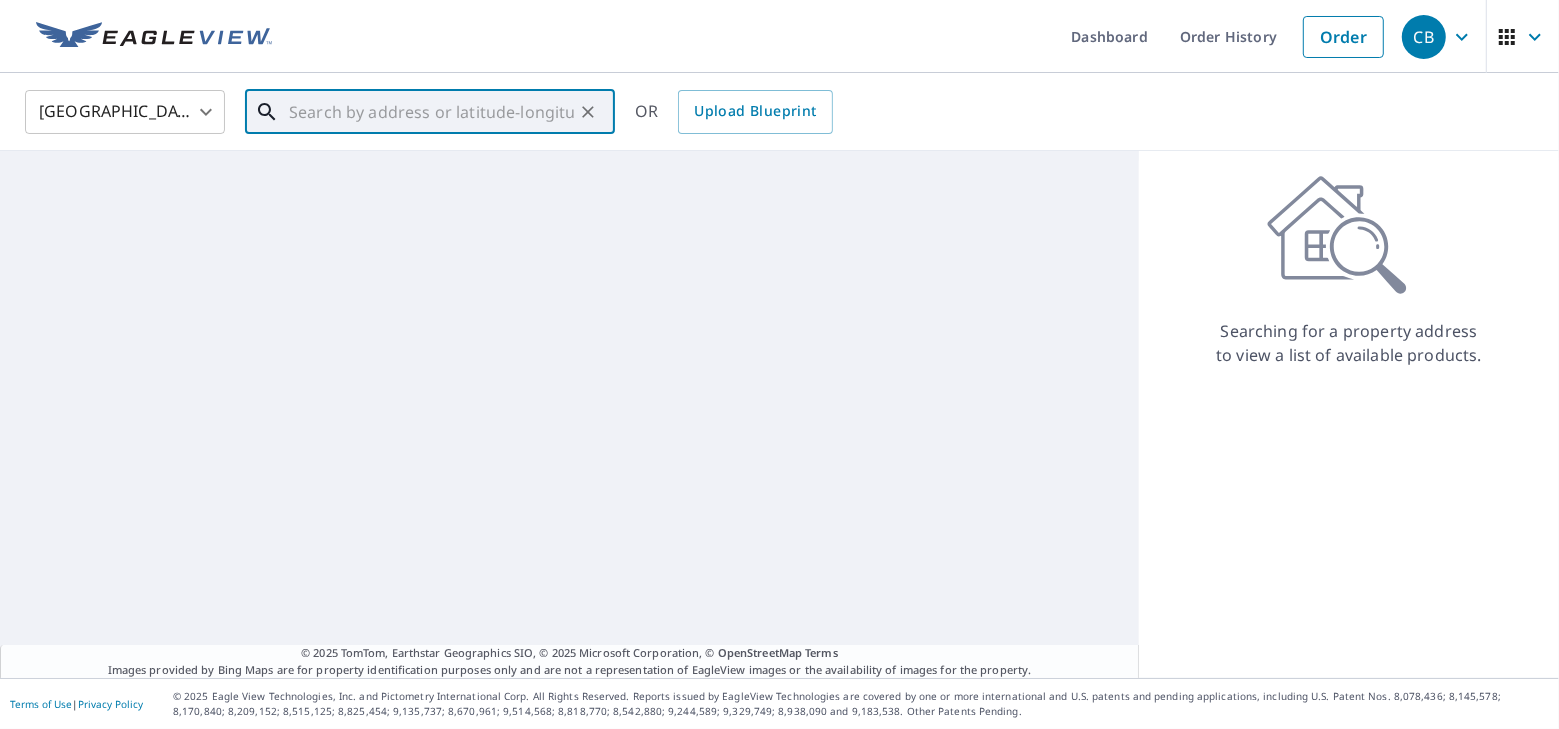 click at bounding box center (431, 112) 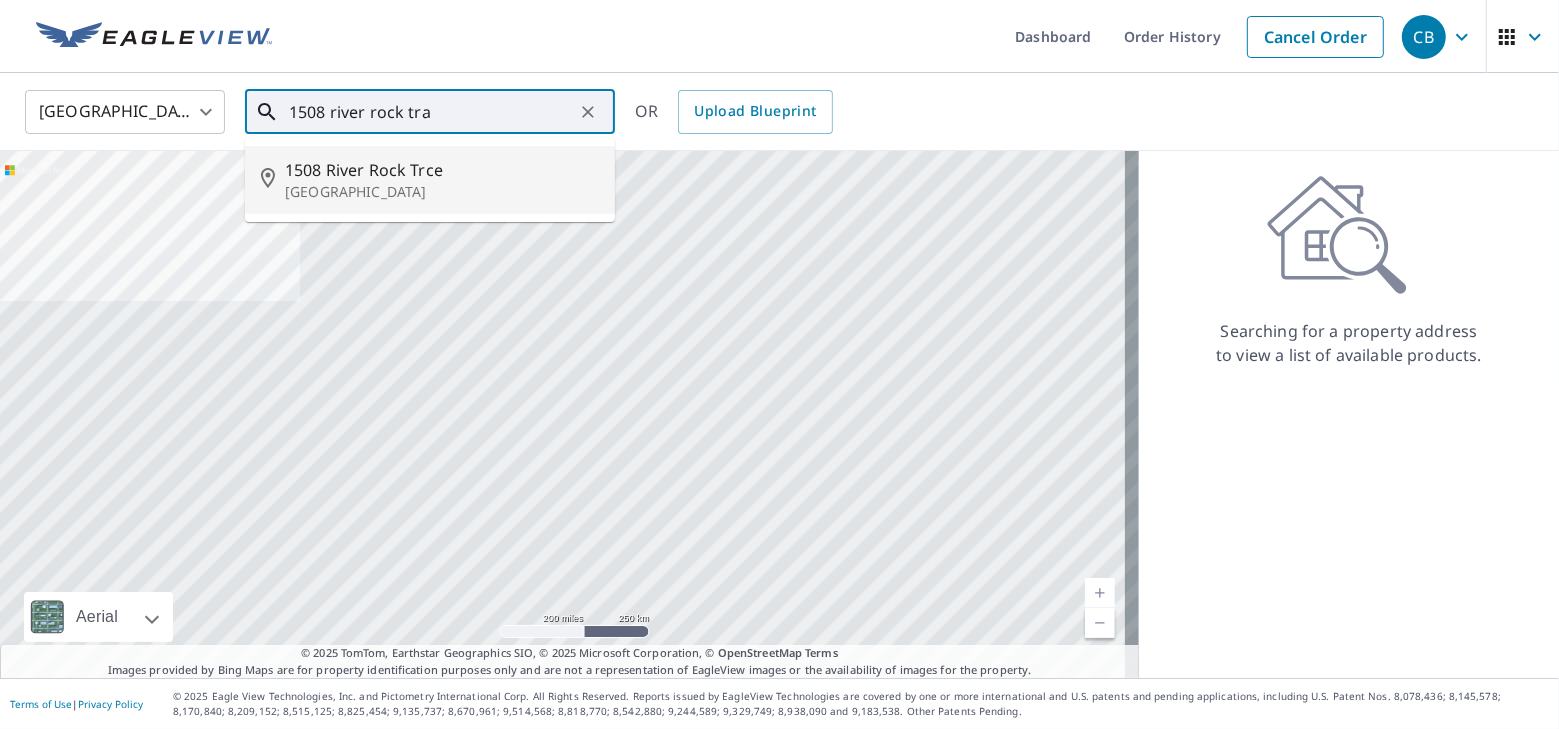 click on "1508 River Rock Trce" at bounding box center (442, 170) 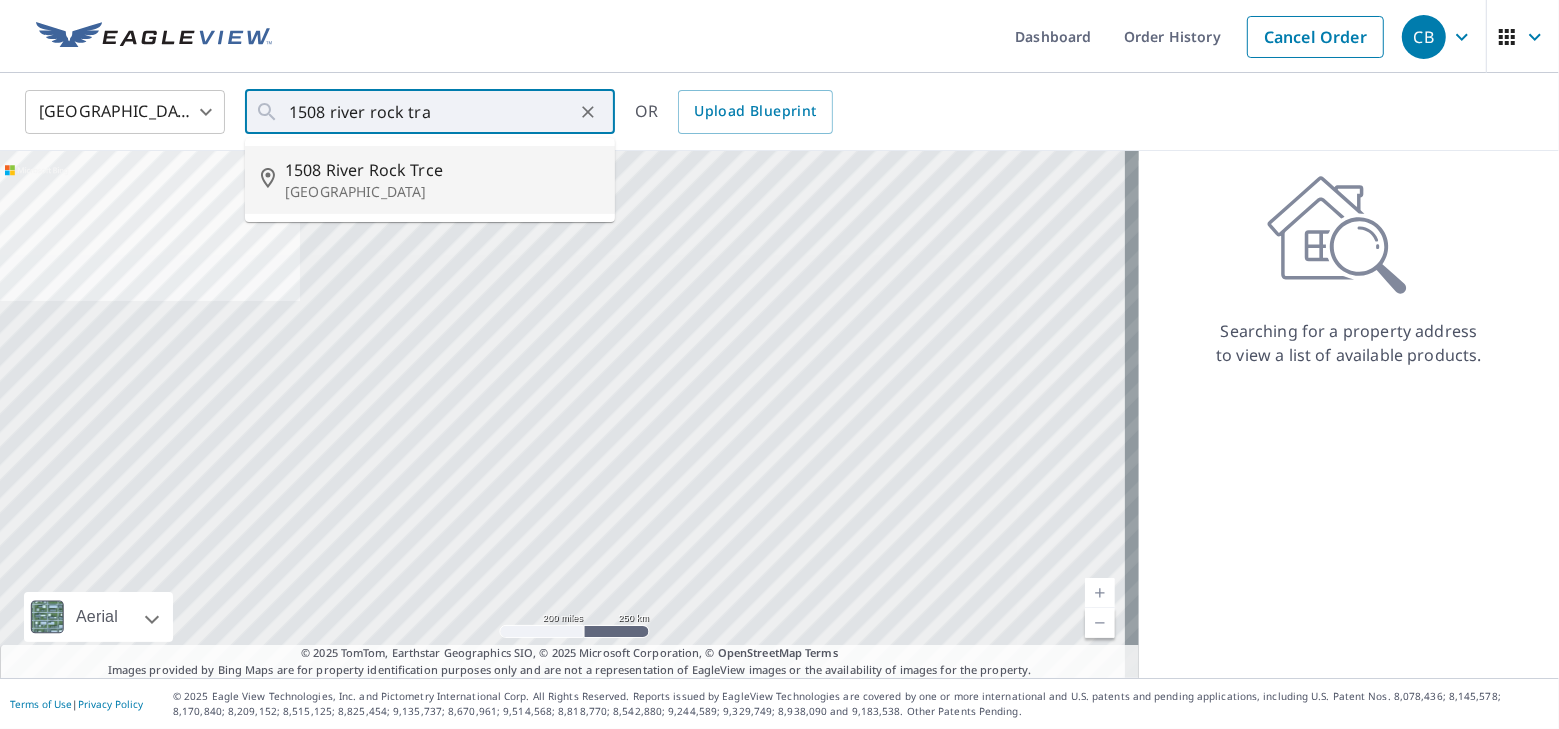 type on "1508 River Rock Trce Woodstock, GA 30188" 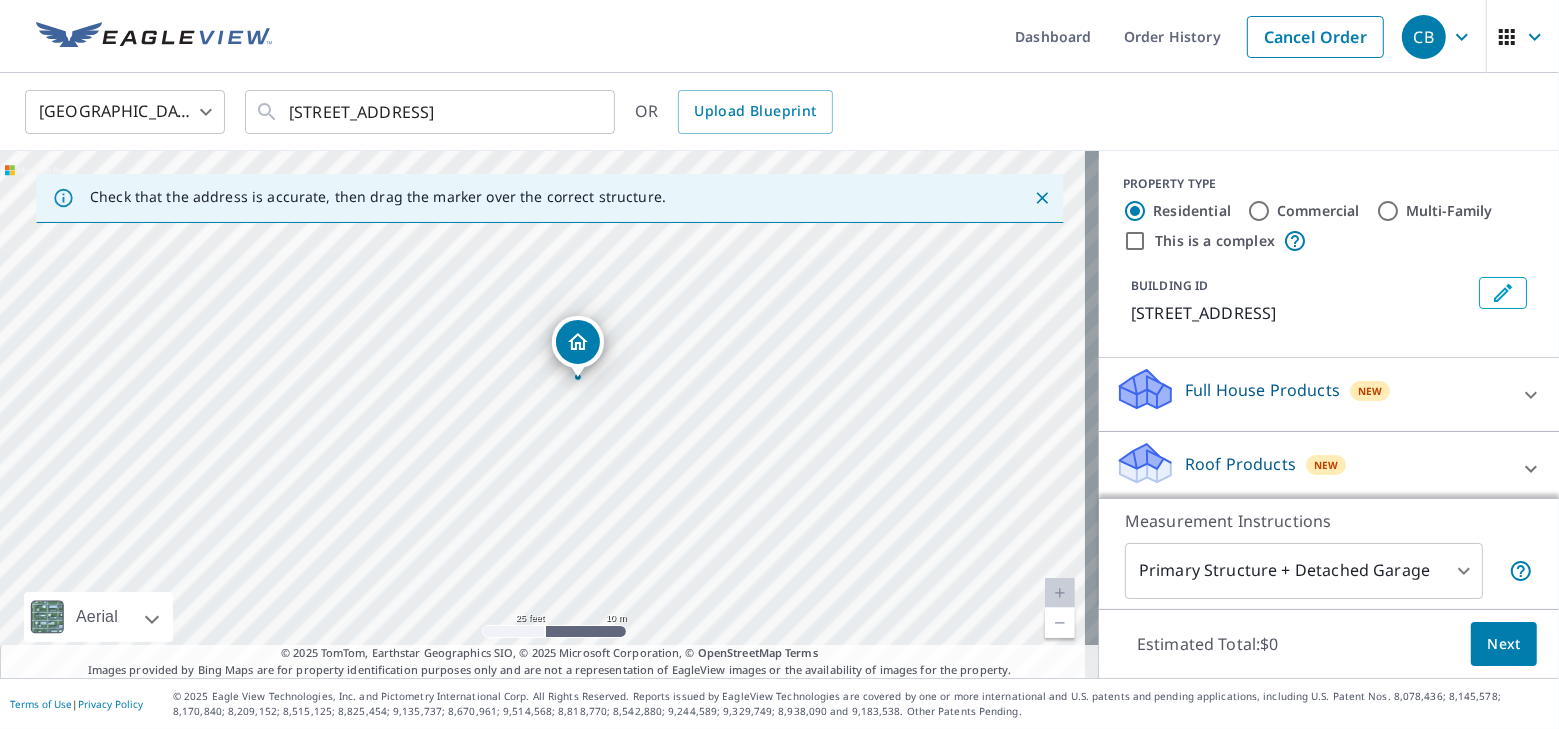 drag, startPoint x: 780, startPoint y: 398, endPoint x: 808, endPoint y: 452, distance: 60.827625 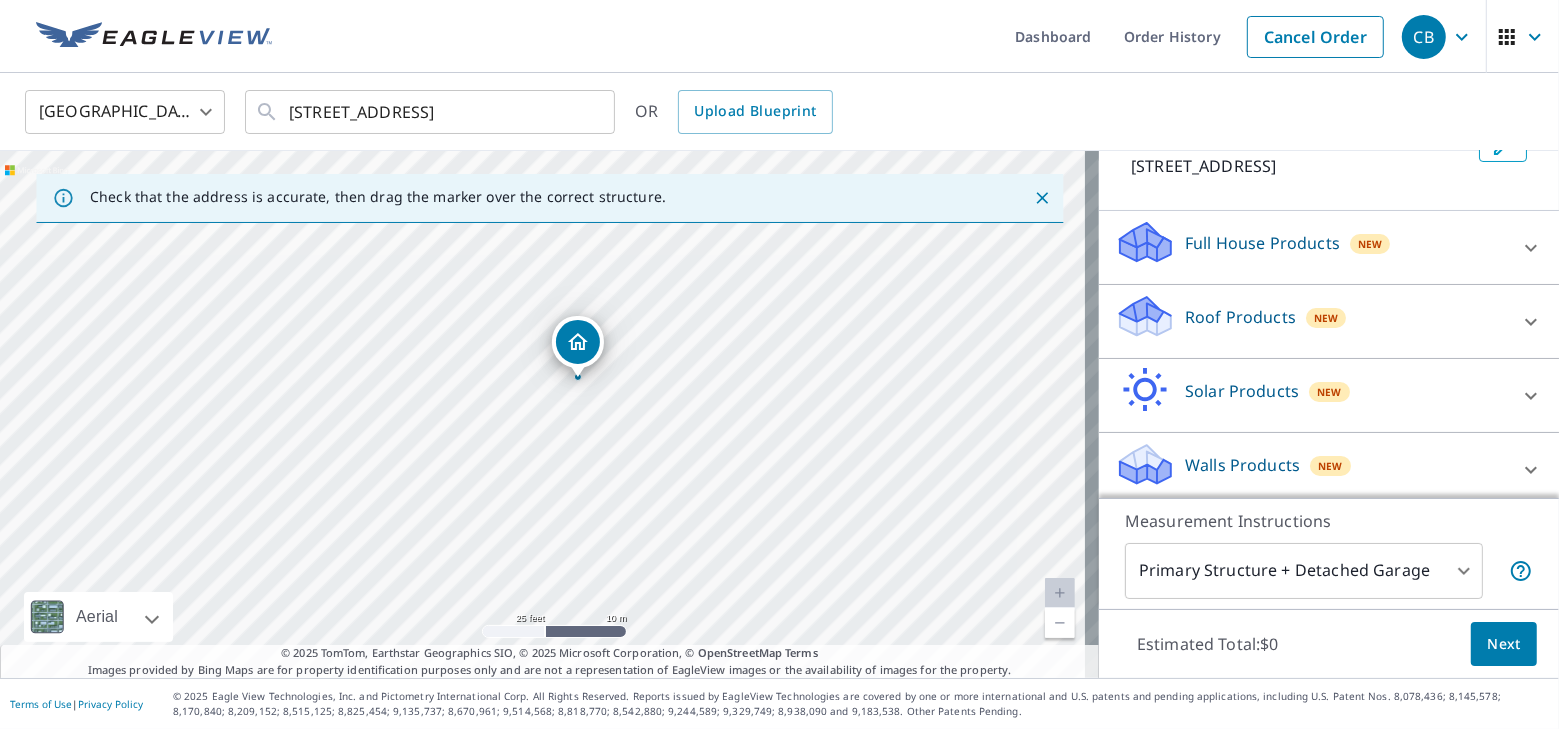 scroll, scrollTop: 178, scrollLeft: 0, axis: vertical 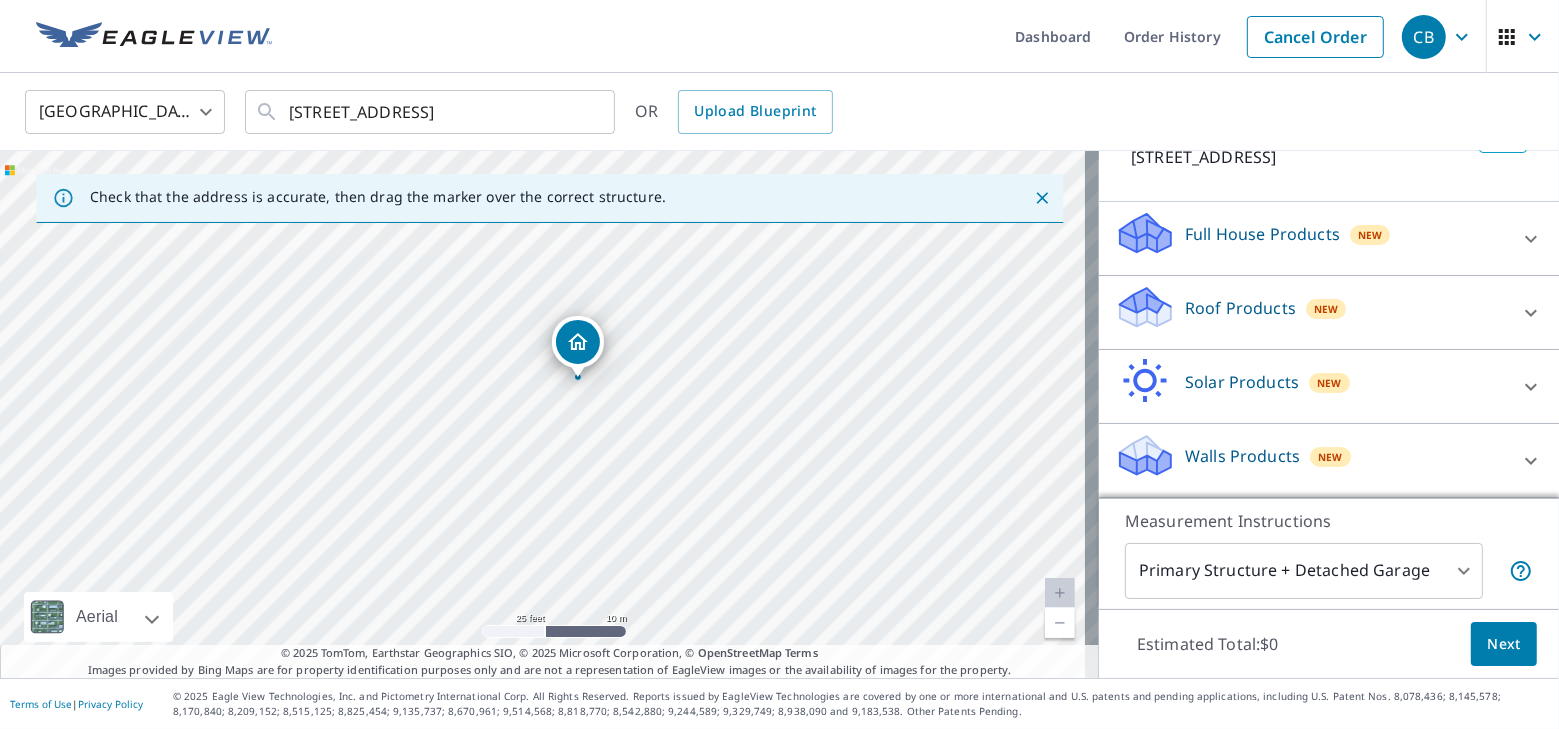 click 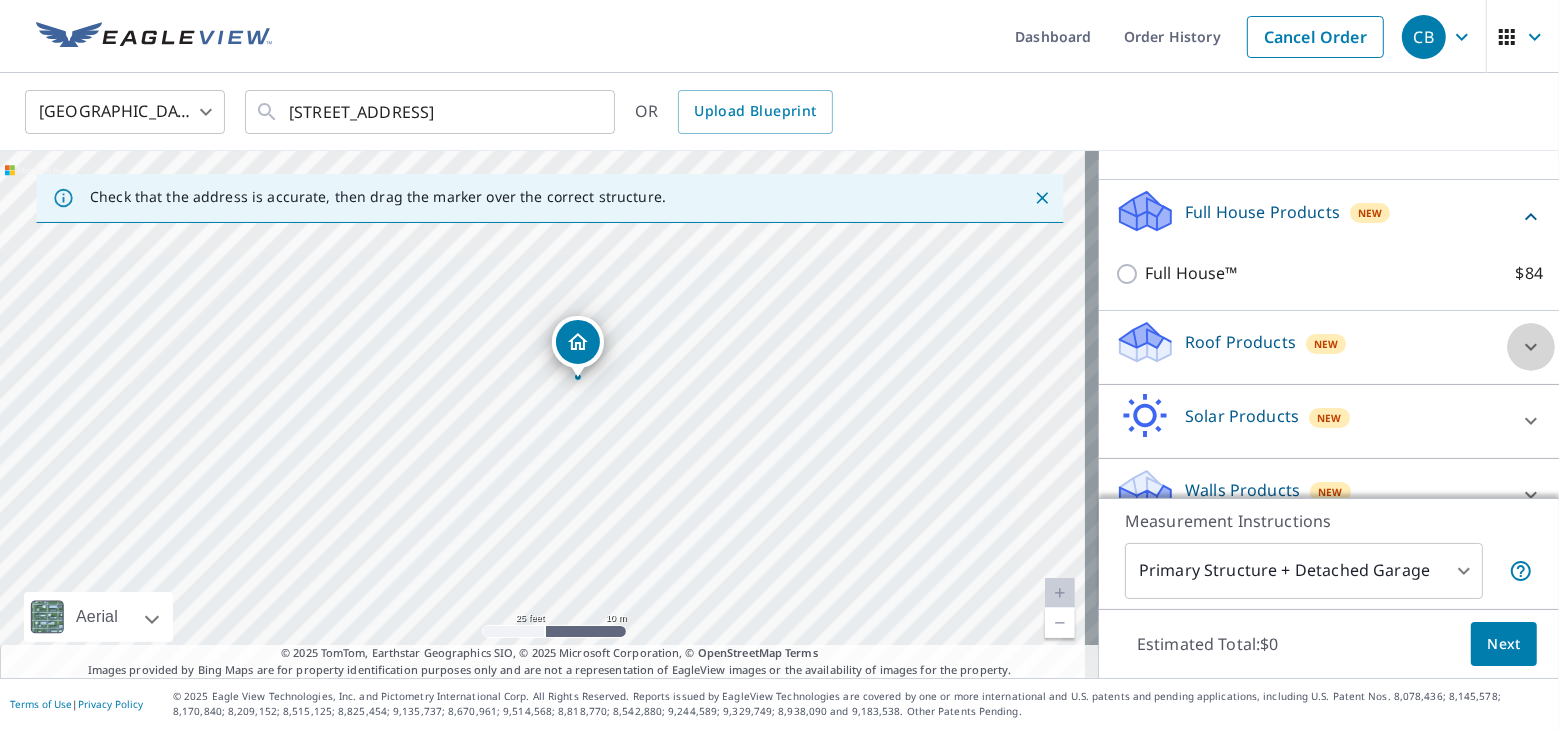 click 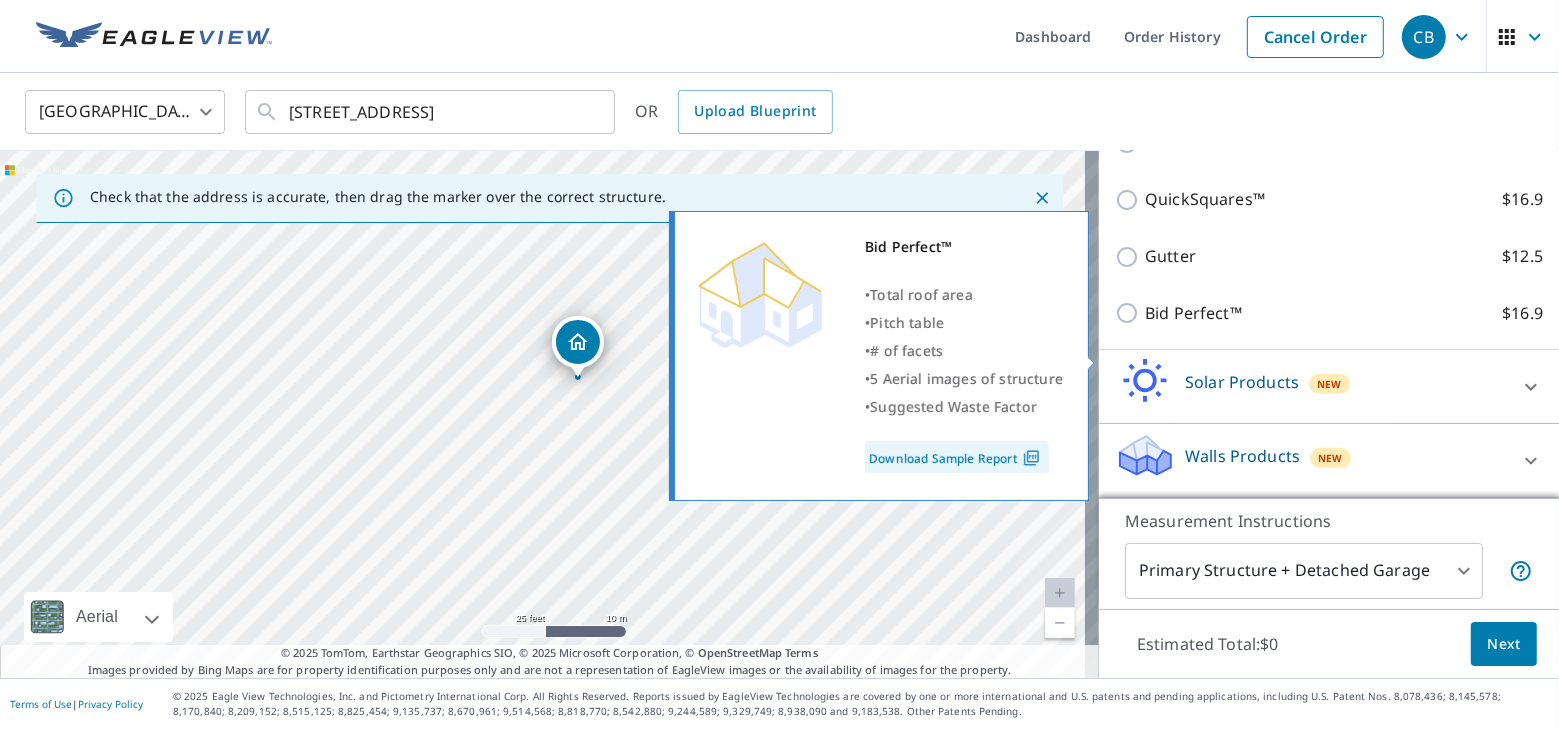 scroll, scrollTop: 518, scrollLeft: 0, axis: vertical 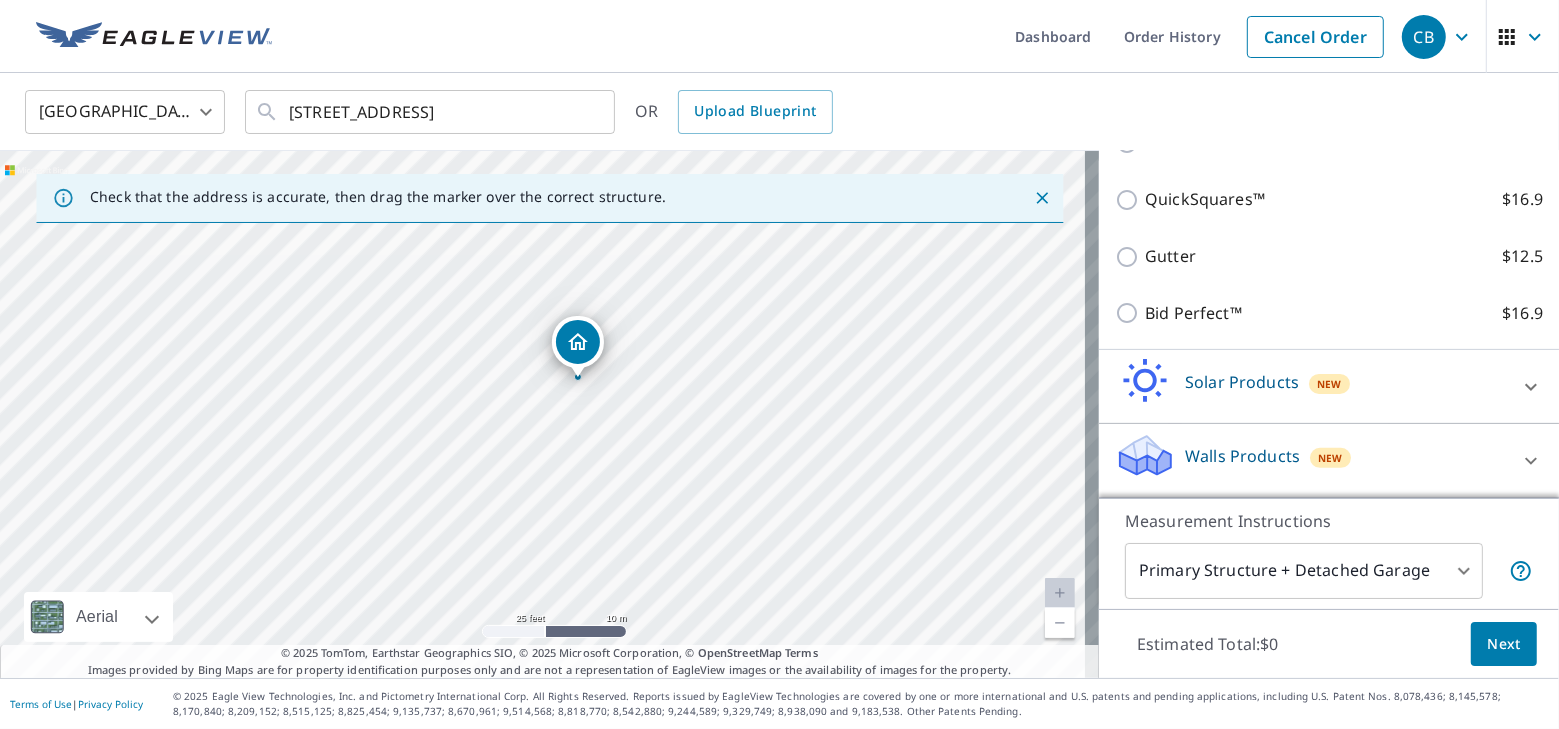 click 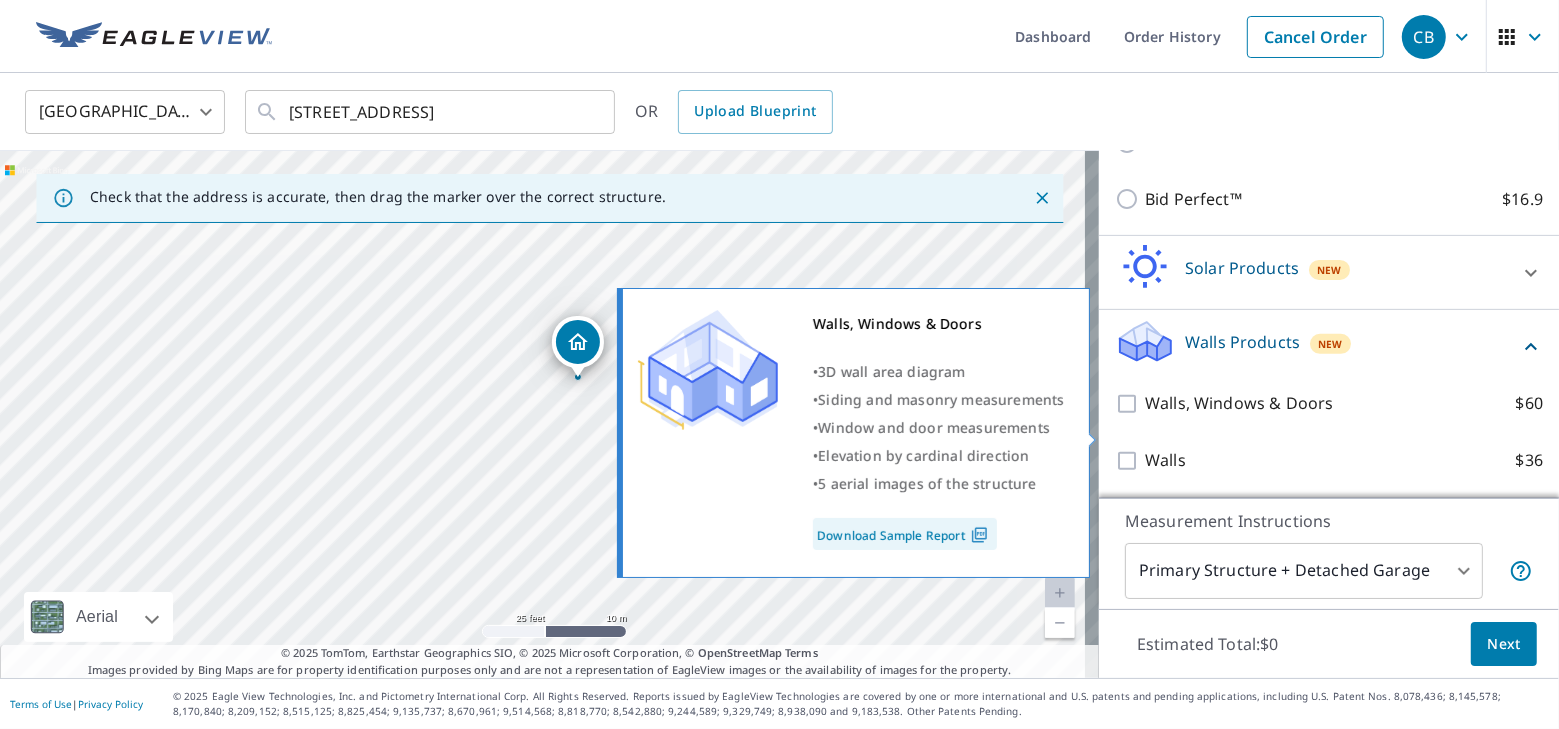 scroll, scrollTop: 632, scrollLeft: 0, axis: vertical 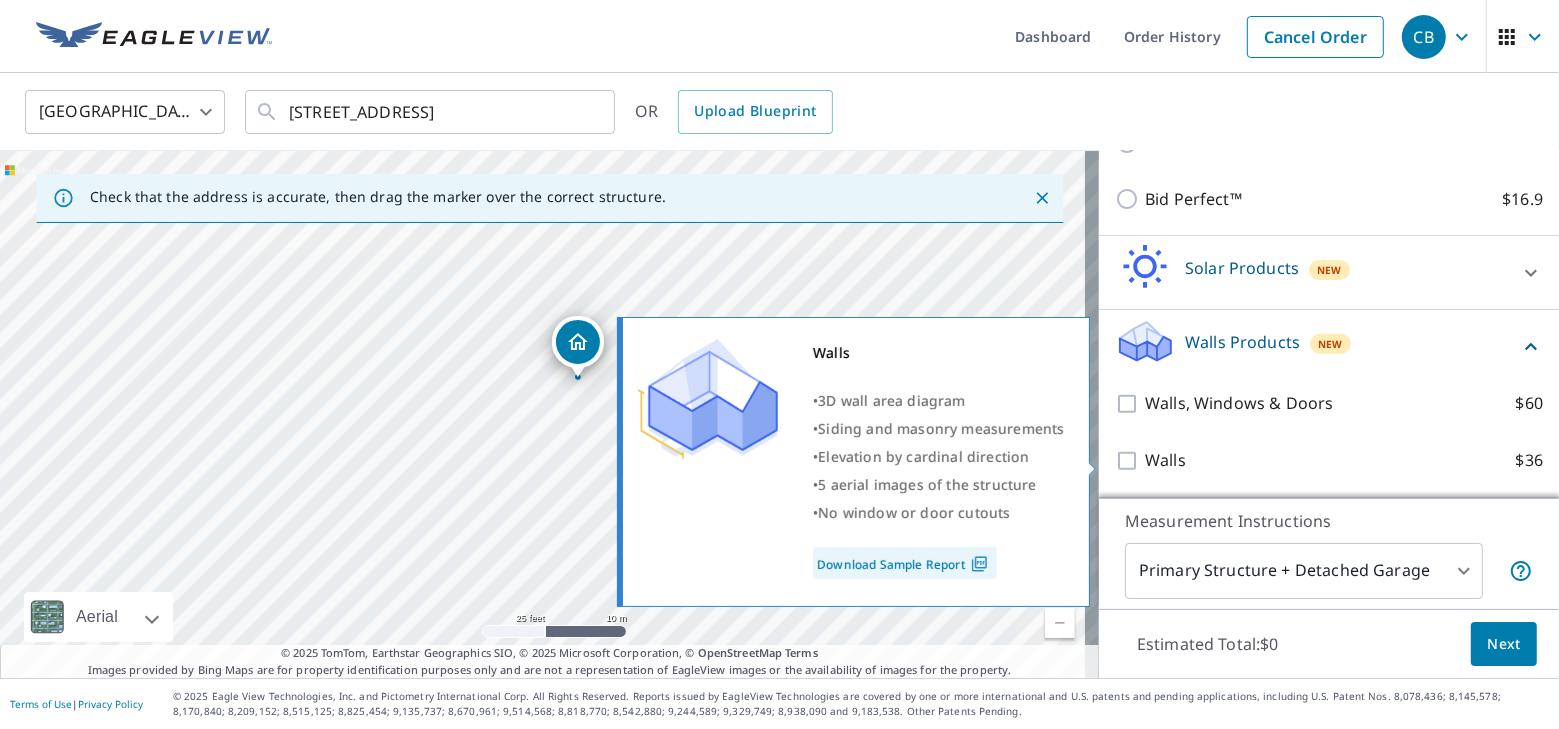 click on "Walls $36" at bounding box center [1130, 461] 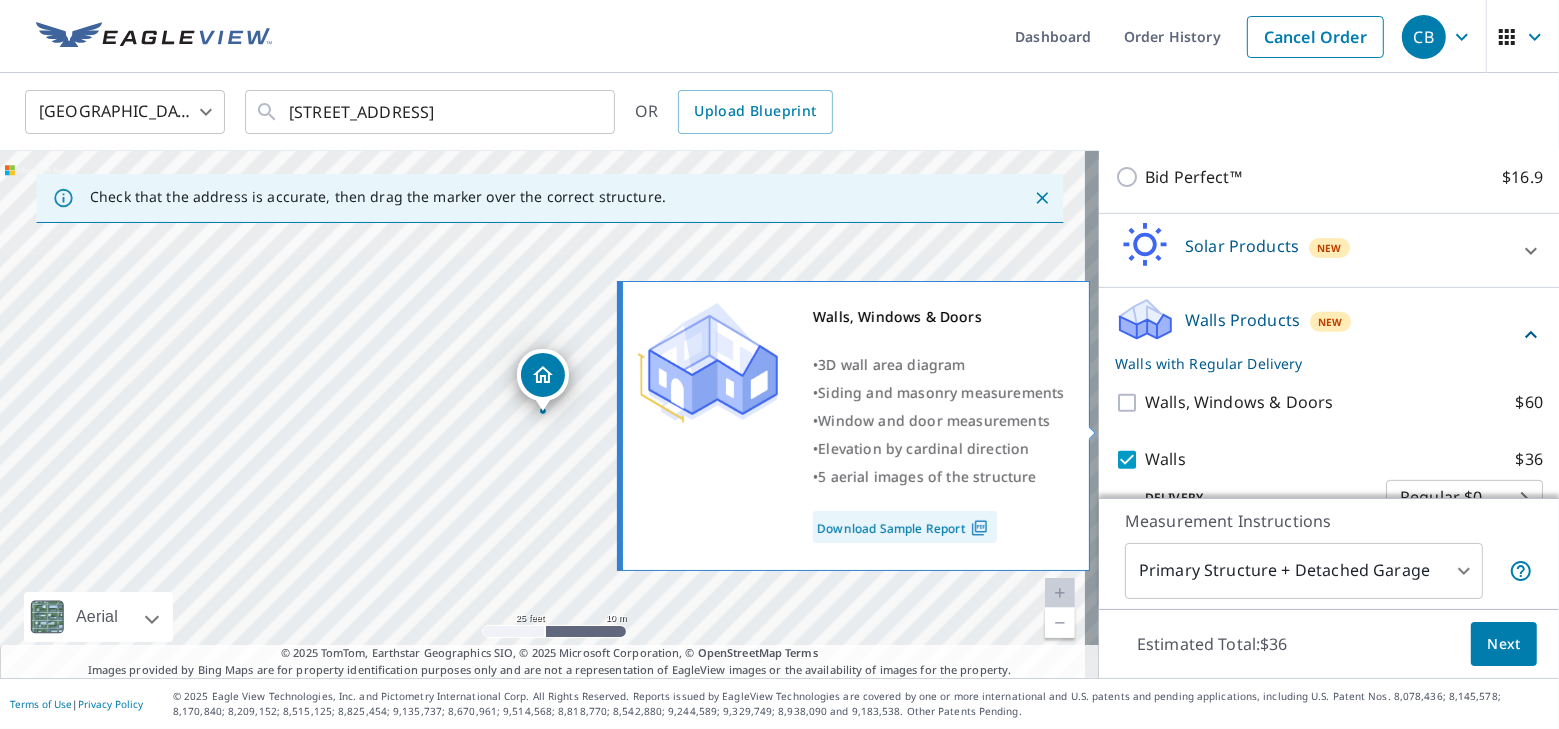 scroll, scrollTop: 697, scrollLeft: 0, axis: vertical 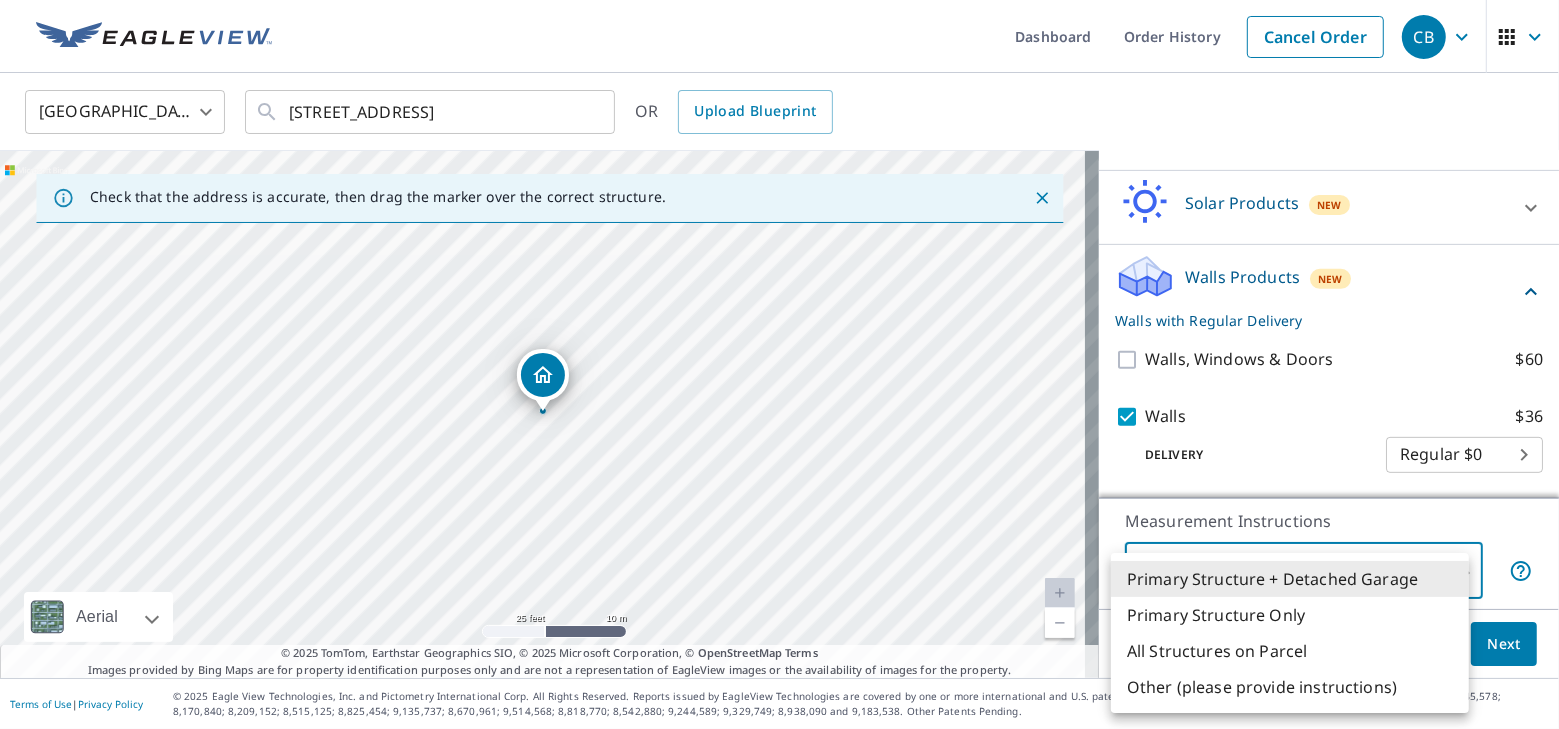 click on "CB CB
Dashboard Order History Cancel Order CB United States US ​ 1508 River Rock Trce Woodstock, GA 30188 ​ OR Upload Blueprint Check that the address is accurate, then drag the marker over the correct structure. 1508 River Rock Trce Woodstock, GA 30188 Aerial Road A standard road map Aerial A detailed look from above Labels Labels 25 feet 10 m © 2025 TomTom, © Vexcel Imaging, © 2025 Microsoft Corporation,  © OpenStreetMap Terms © 2025 TomTom, Earthstar Geographics SIO, © 2025 Microsoft Corporation, ©   OpenStreetMap   Terms Images provided by Bing Maps are for property identification purposes only and are not a representation of EagleView images or the availability of images for the property. PROPERTY TYPE Residential Commercial Multi-Family This is a complex BUILDING ID 1508 River Rock Trce, Woodstock, GA, 30188 Full House Products New Full House™ $84 Roof Products New Premium $0 Standard $0 QuickSquares™ $16.9 Gutter $12.5 Bid Perfect™ $16.9 Solar Products New Inform Essentials+ $79" at bounding box center [779, 364] 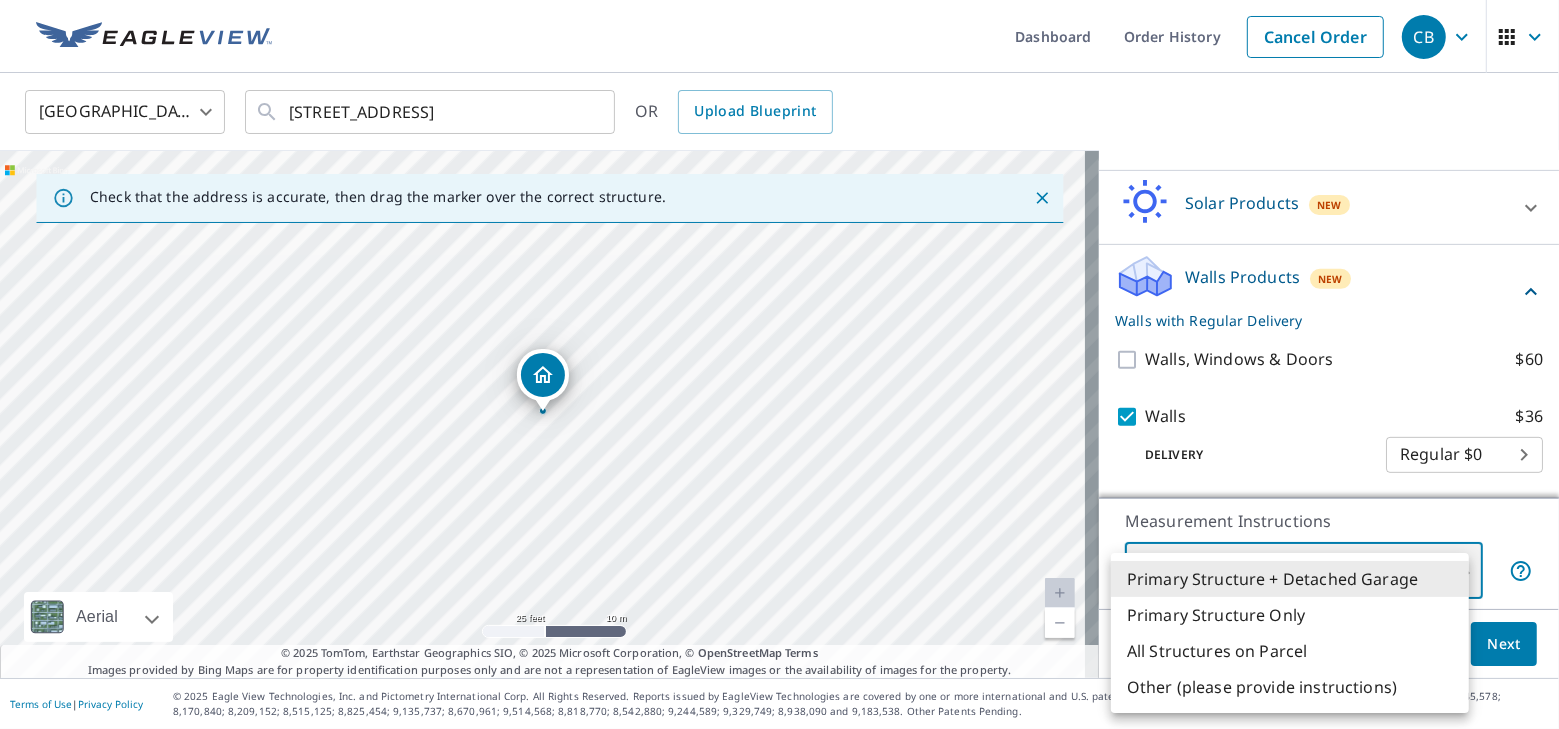 type on "2" 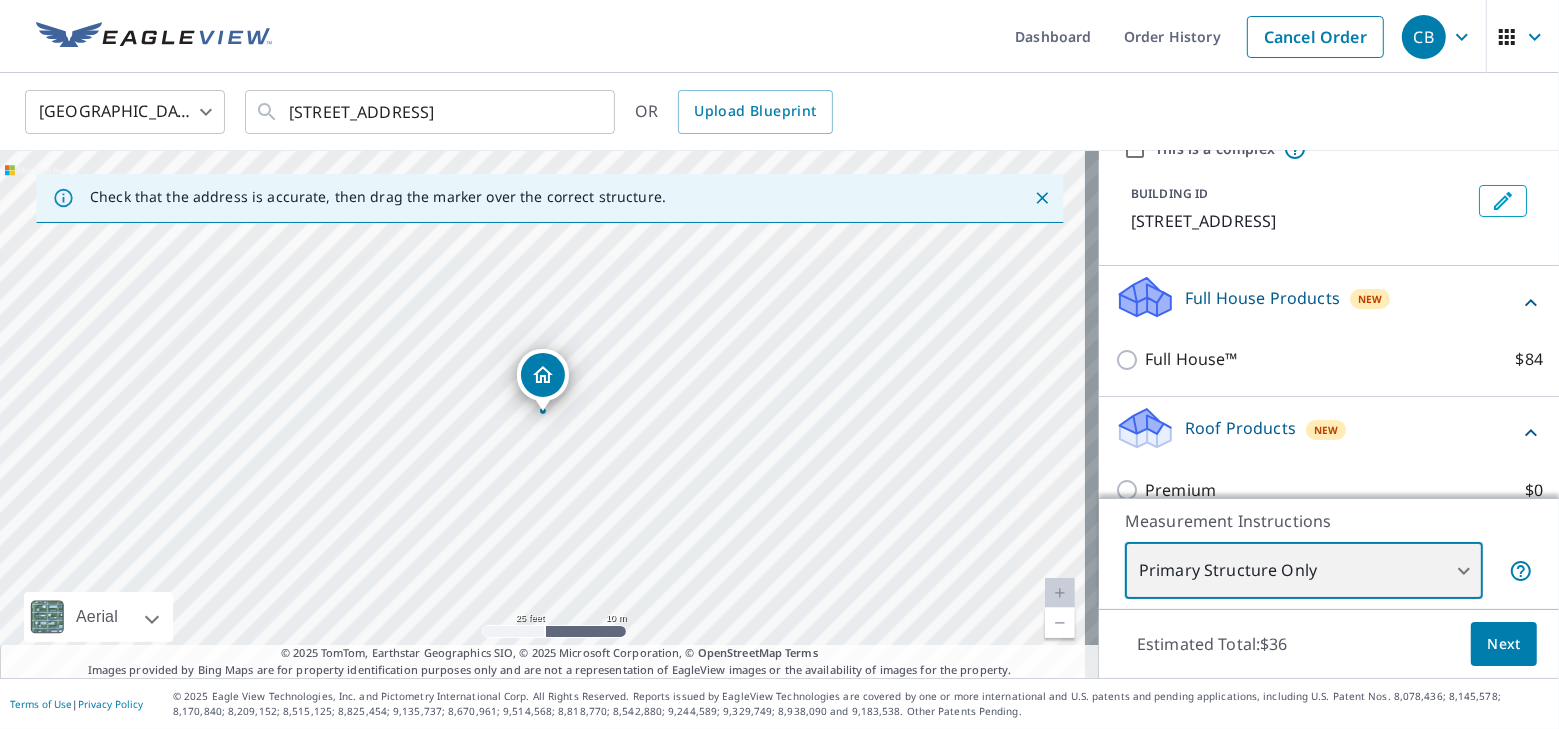 scroll, scrollTop: 87, scrollLeft: 0, axis: vertical 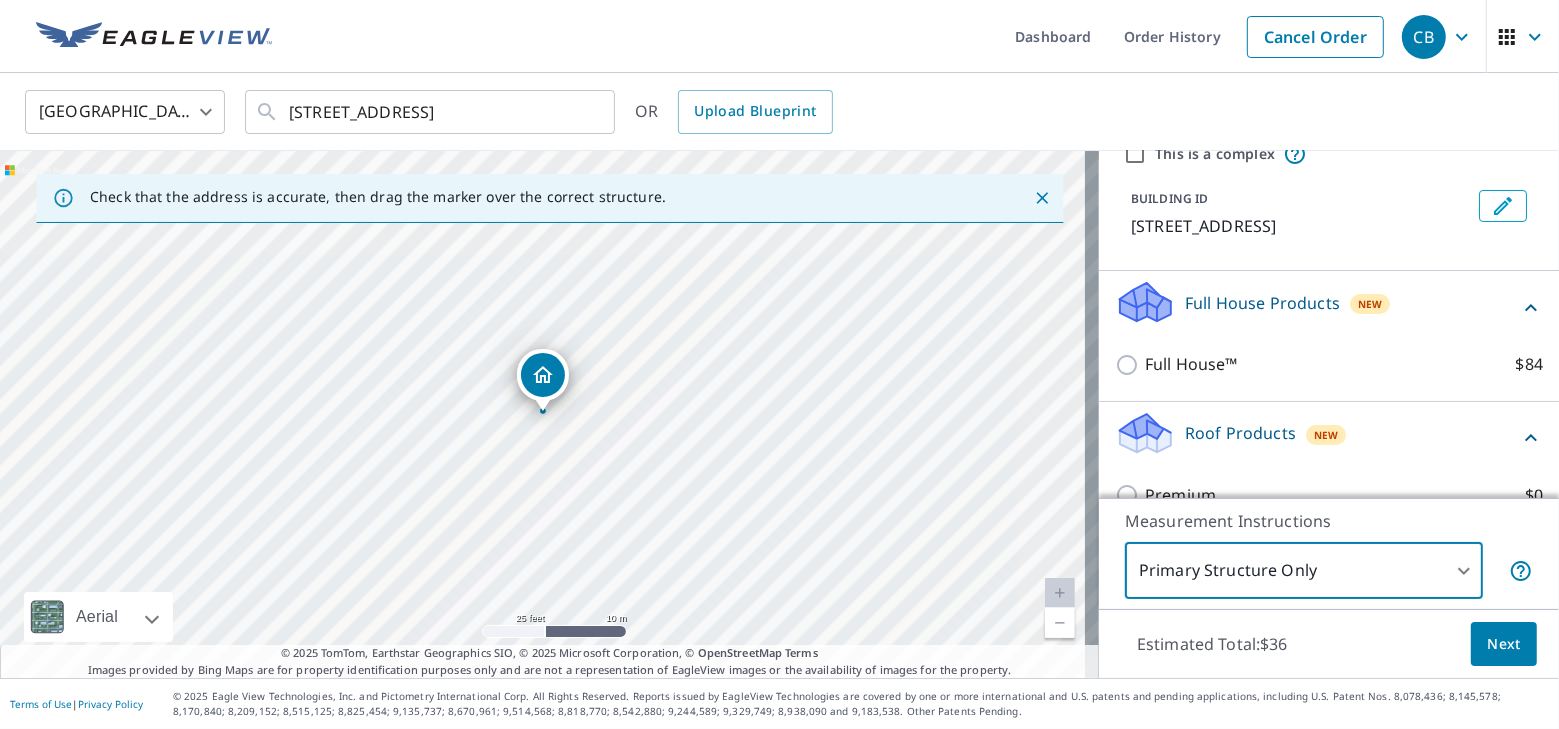 click on "Next" at bounding box center [1504, 644] 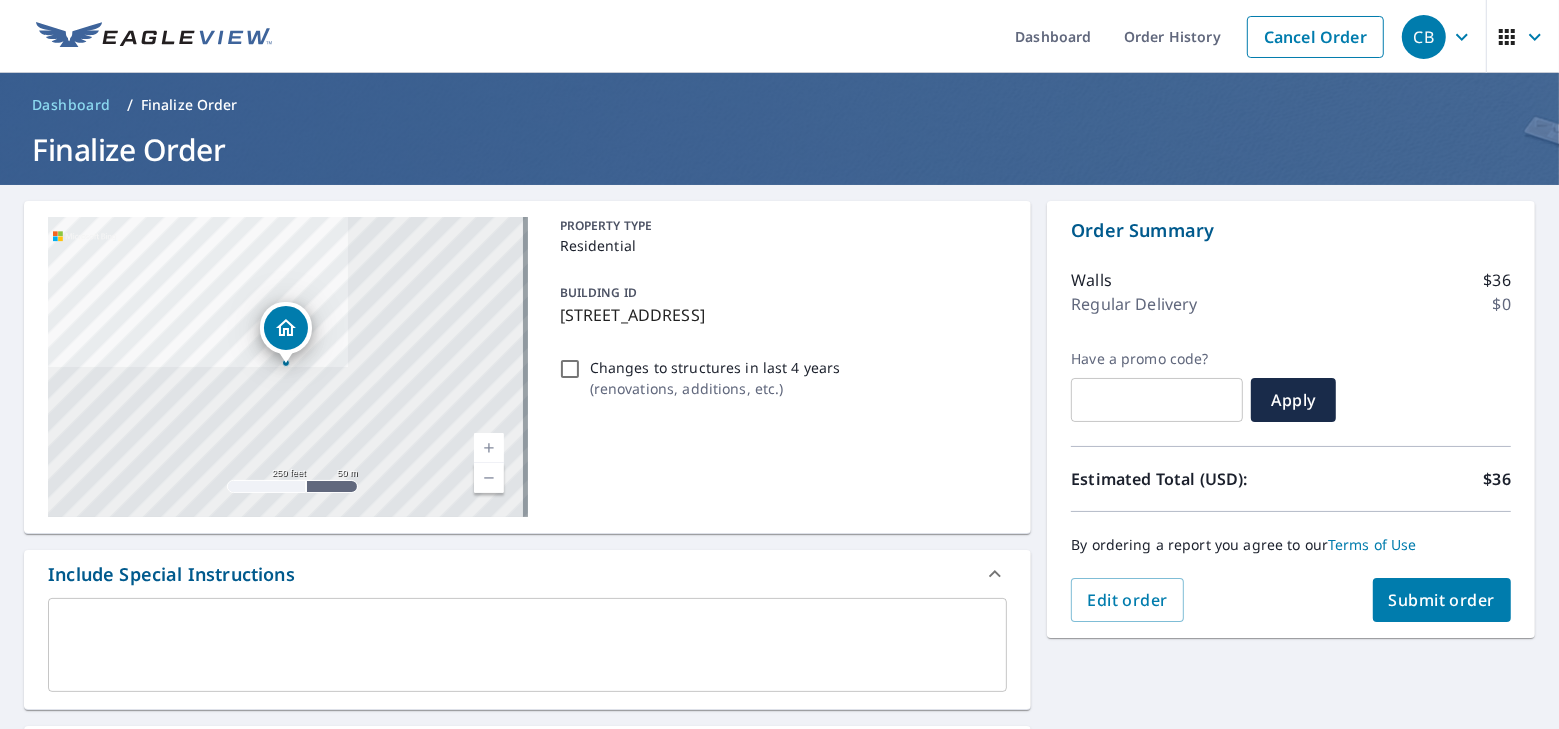 scroll, scrollTop: 90, scrollLeft: 0, axis: vertical 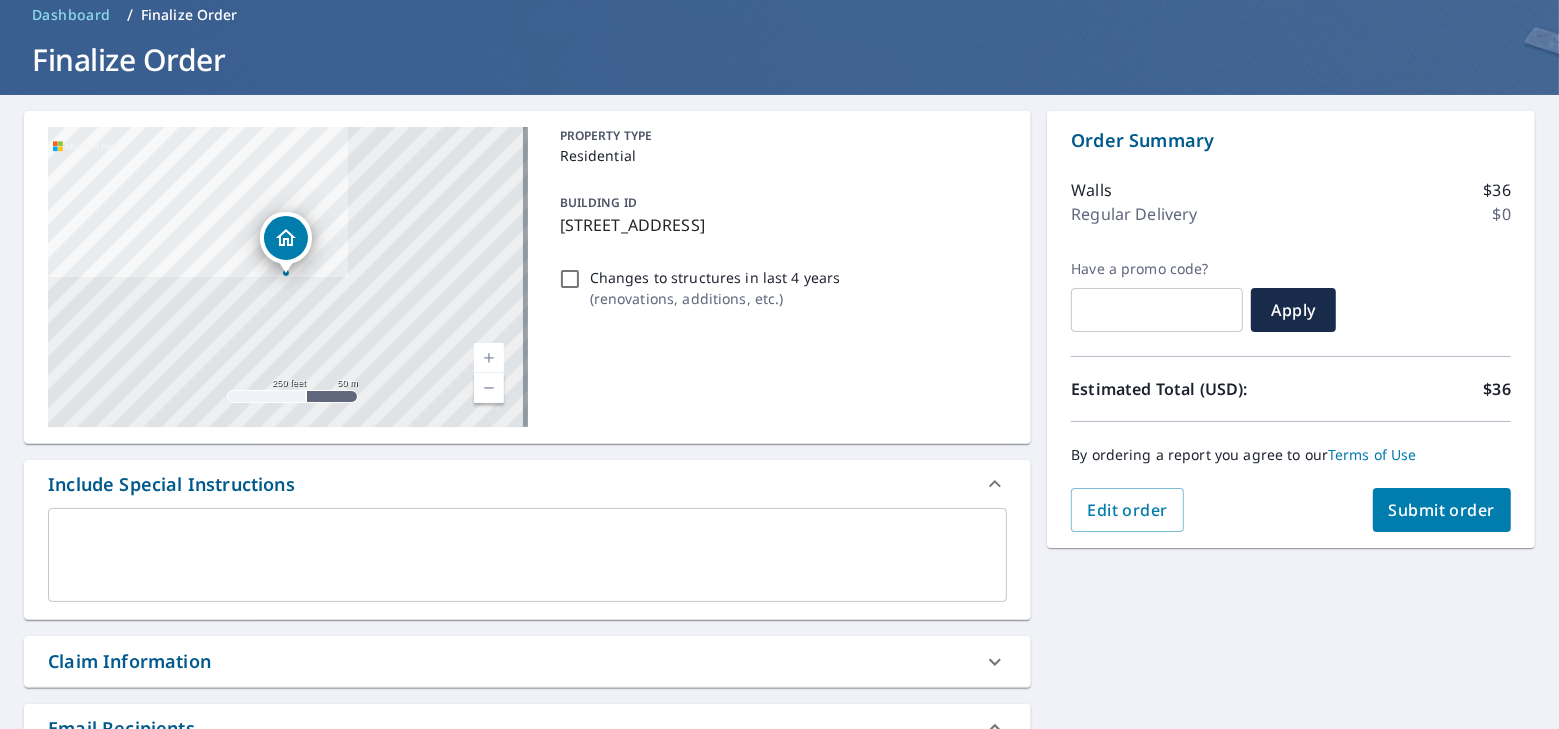 click on "Changes to structures in last 4 years ( renovations, additions, etc. )" at bounding box center (570, 279) 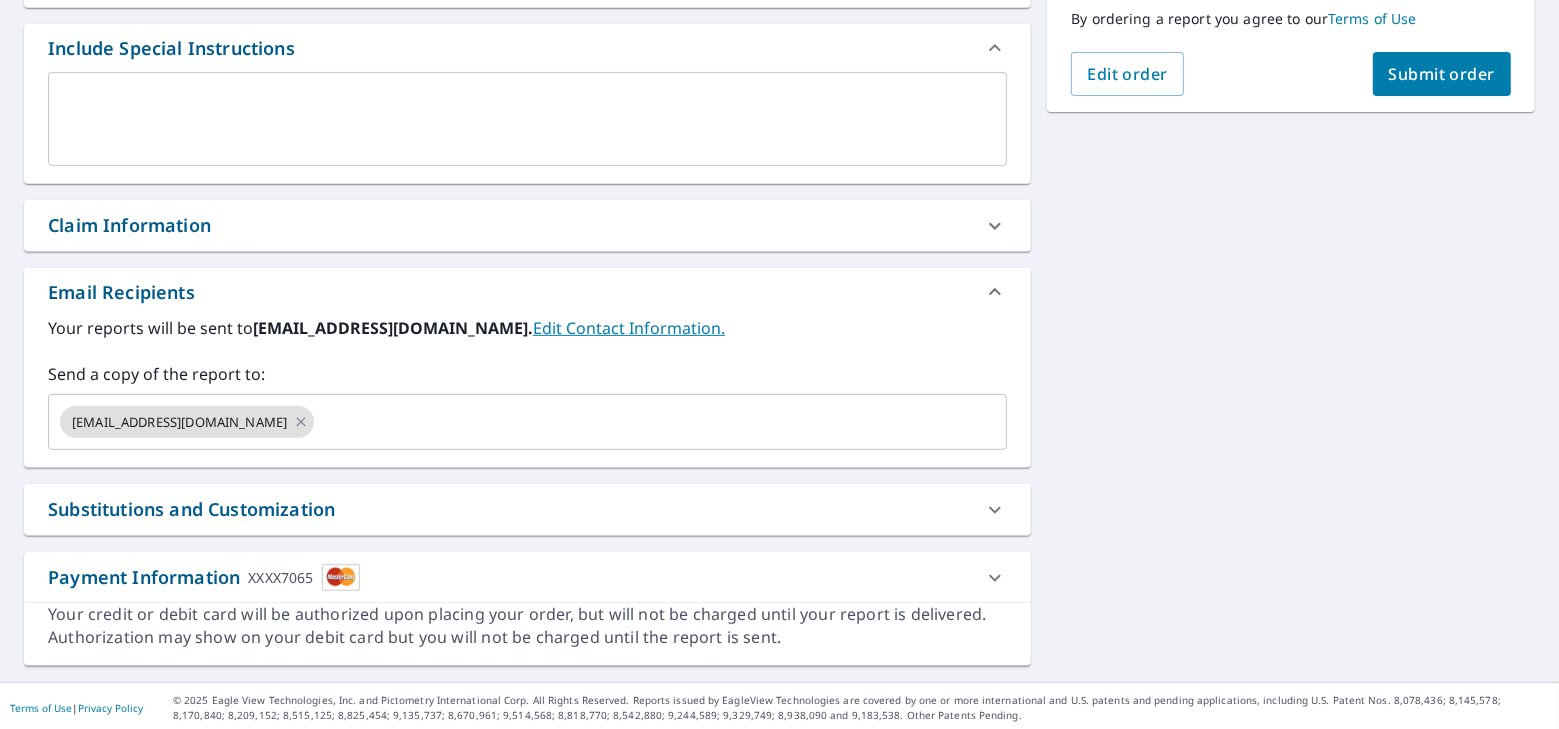 scroll, scrollTop: 528, scrollLeft: 0, axis: vertical 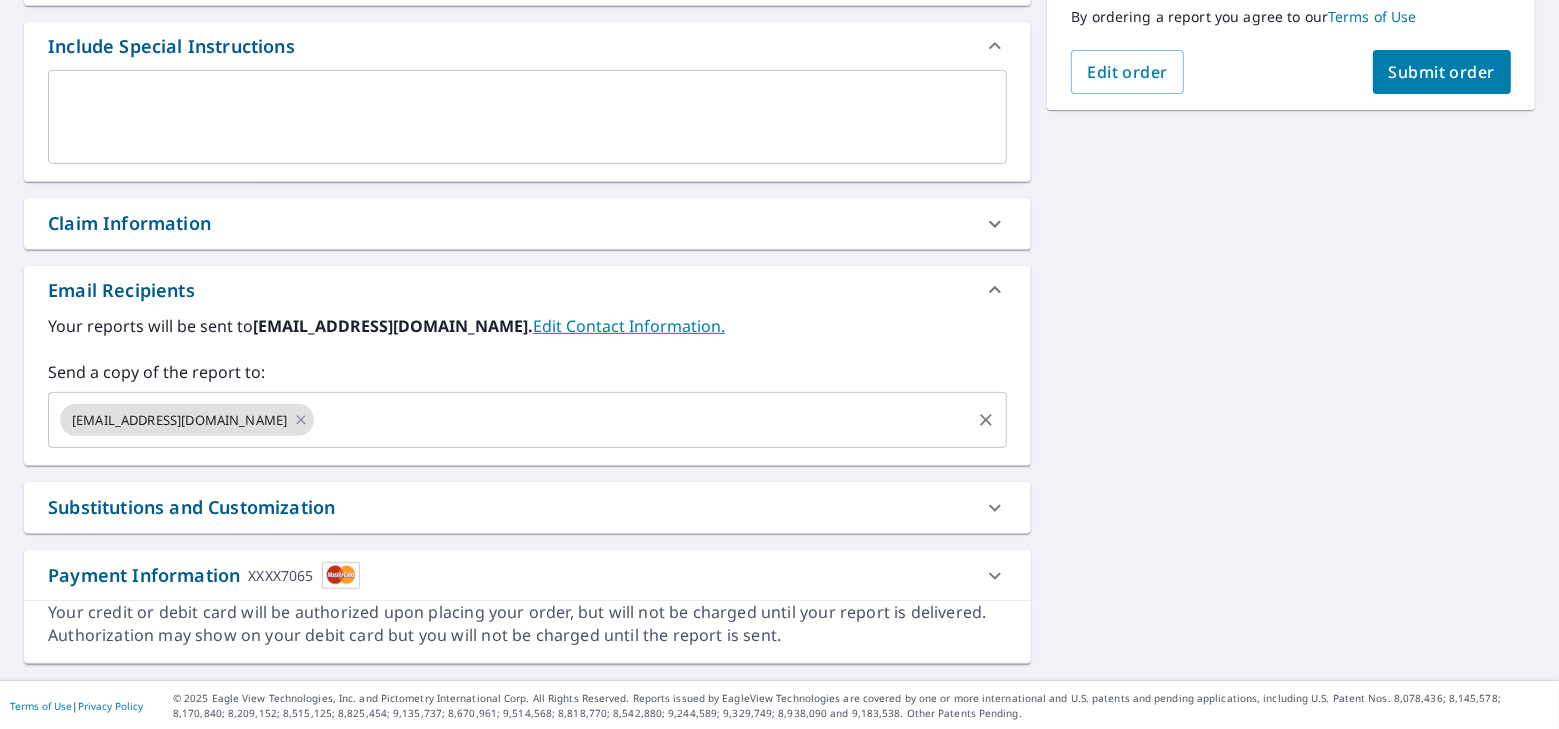 click at bounding box center [642, 420] 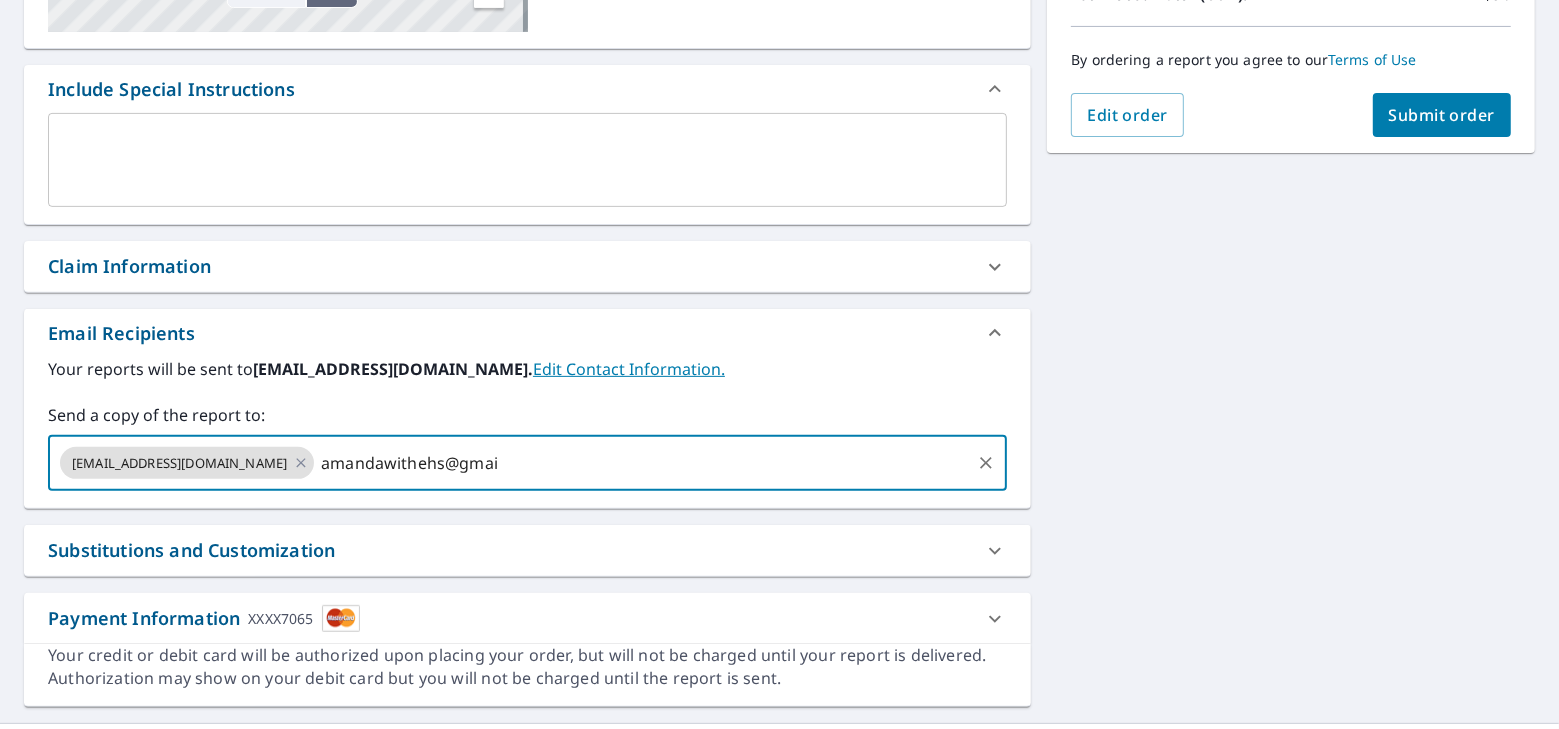 scroll, scrollTop: 528, scrollLeft: 0, axis: vertical 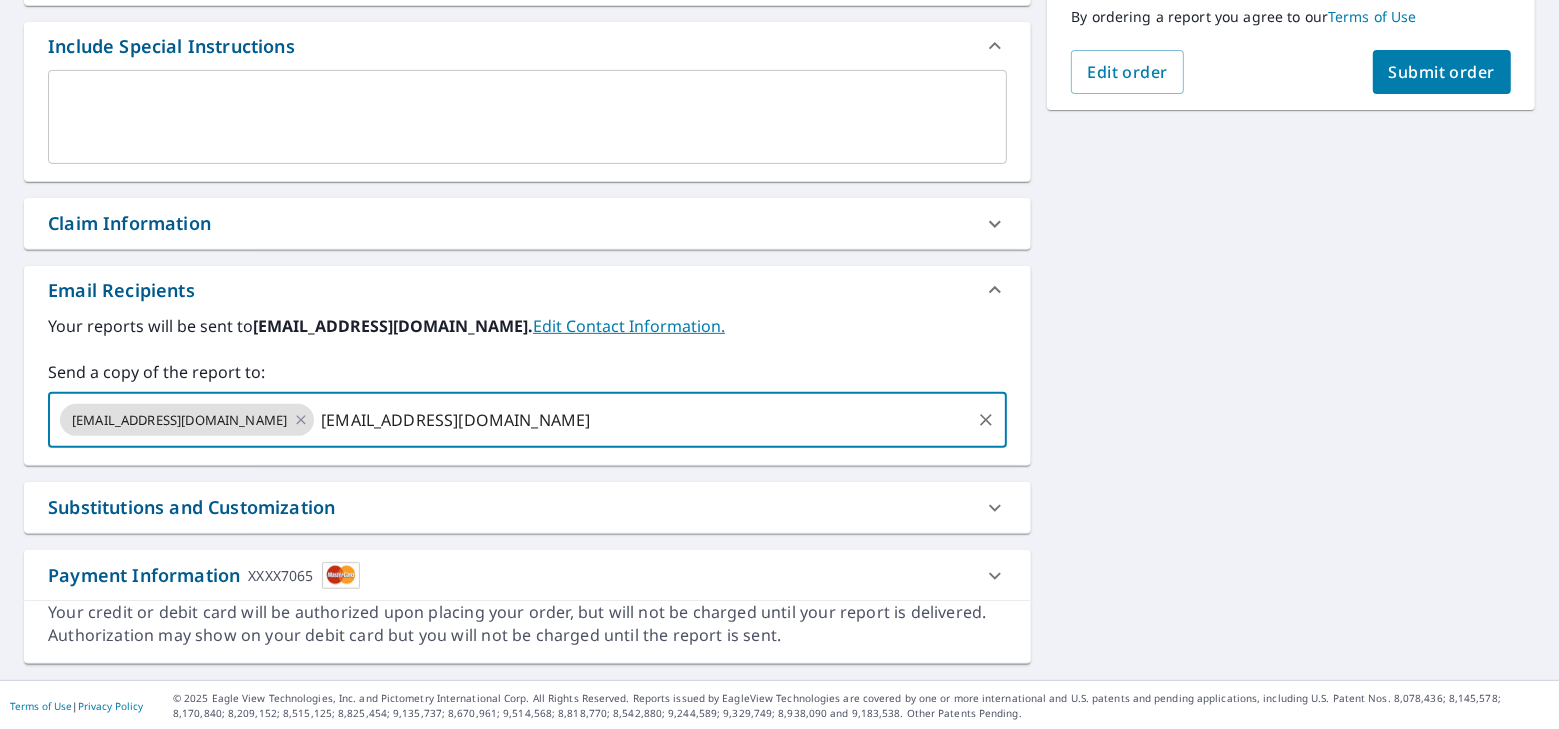 type on "amandawithehs@gmail.com" 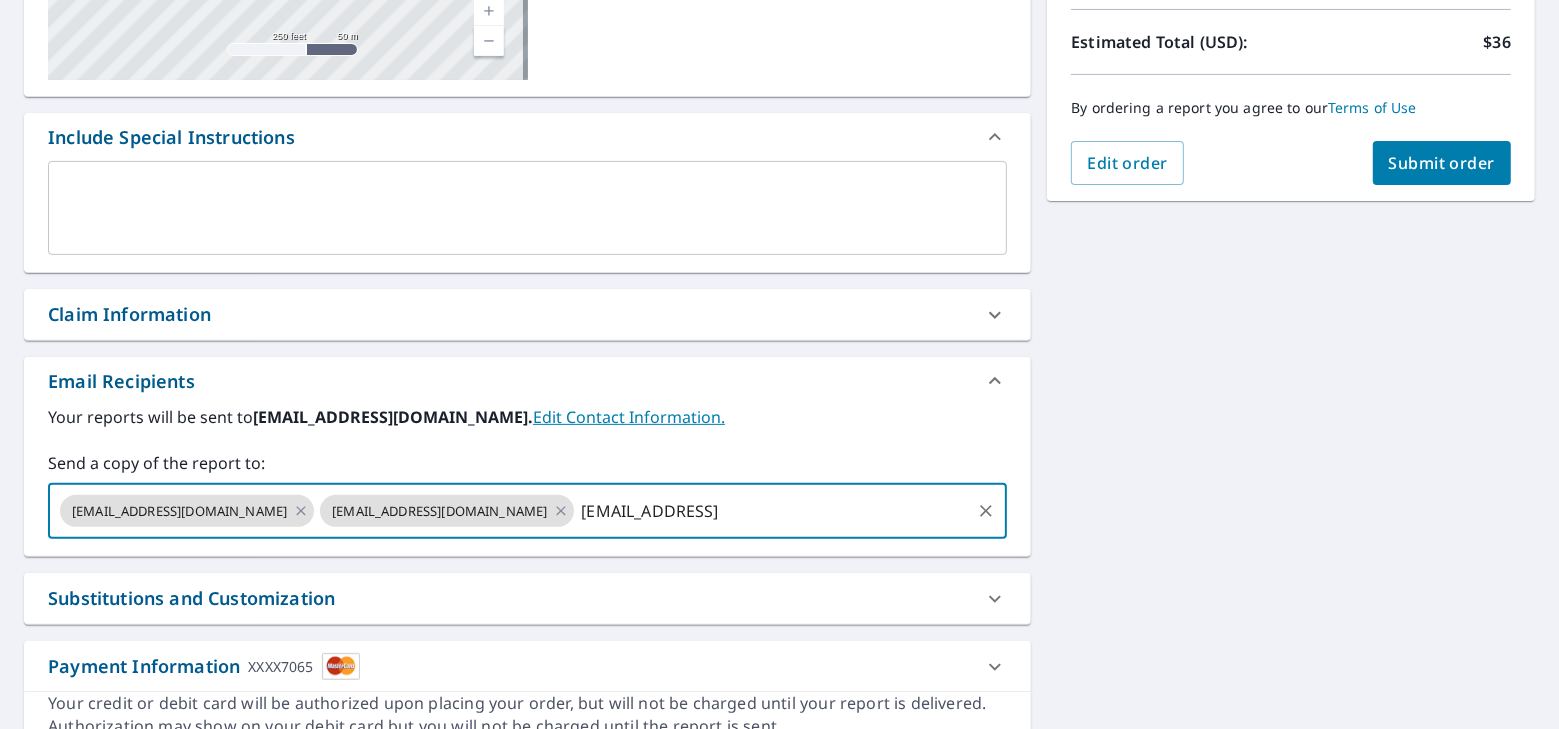 scroll, scrollTop: 528, scrollLeft: 0, axis: vertical 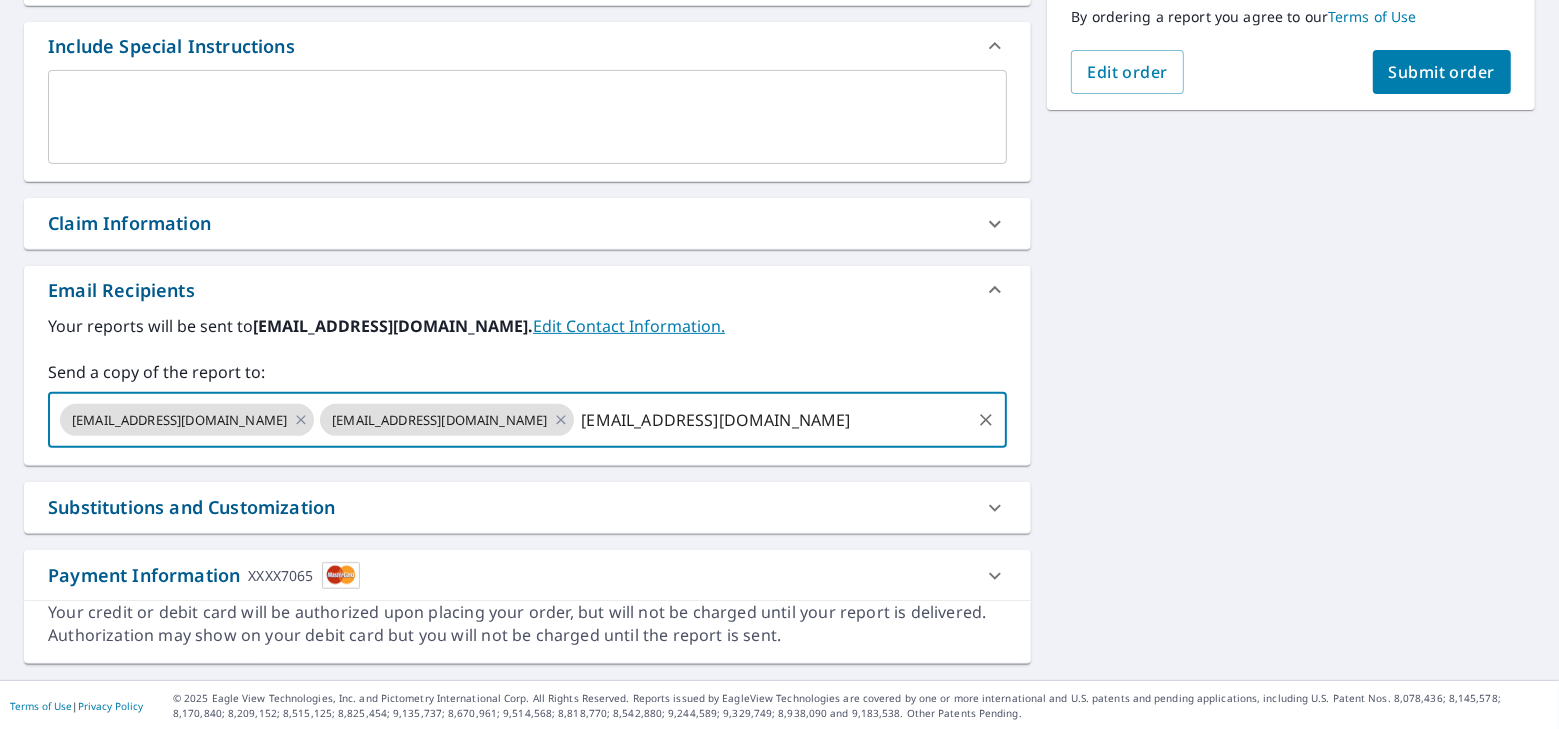 type on "aa11anderson@aol.com" 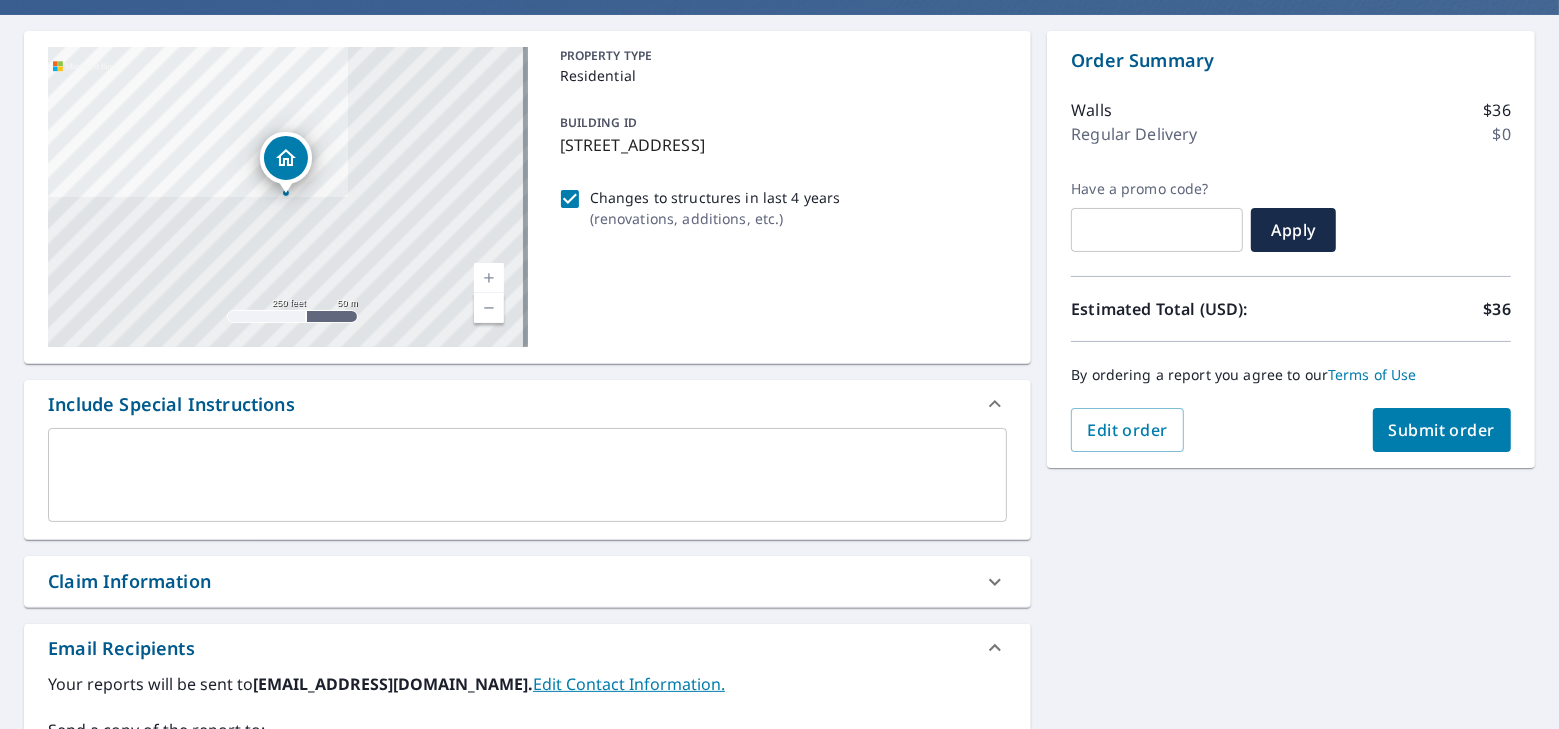 scroll, scrollTop: 164, scrollLeft: 0, axis: vertical 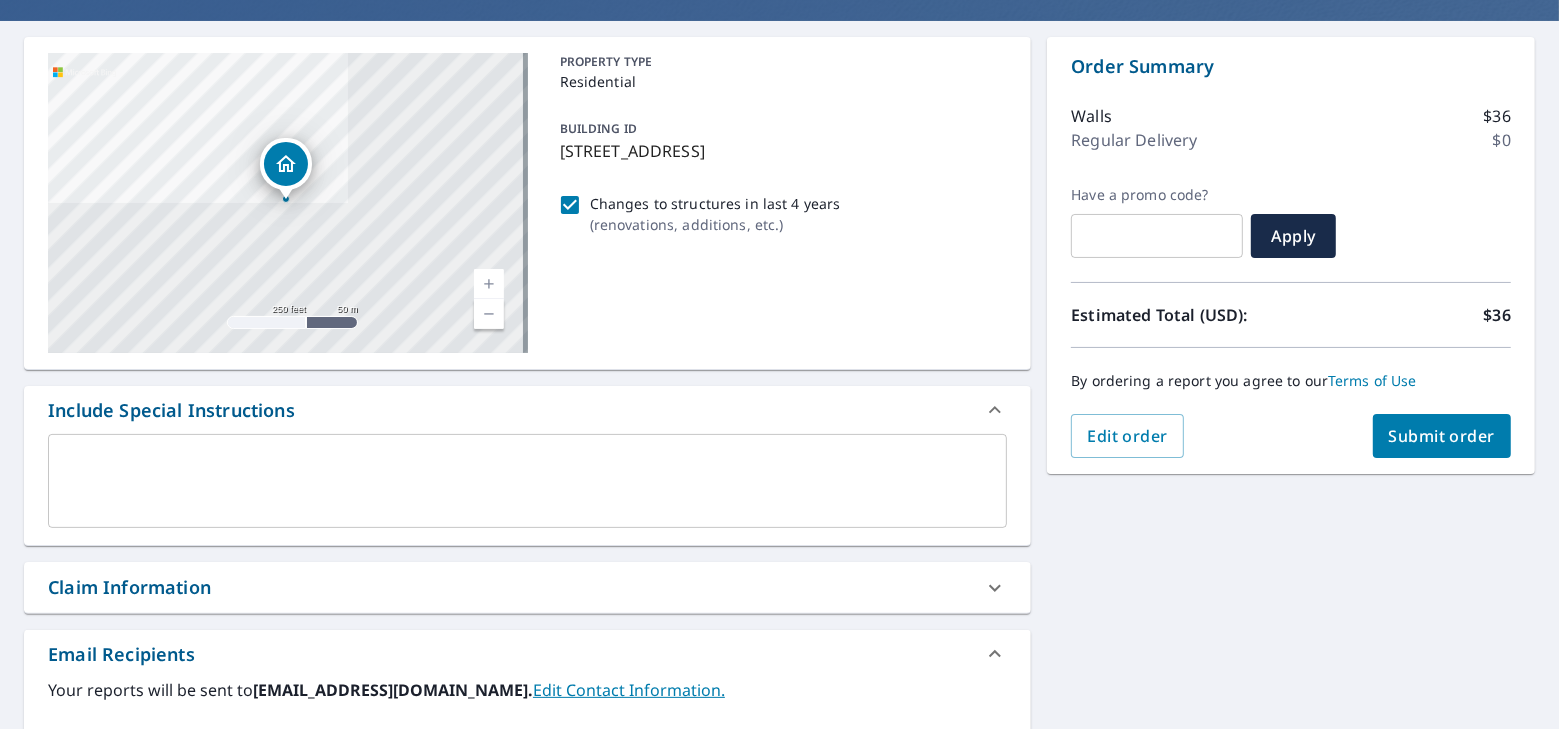 click on "Claim Information" at bounding box center (129, 587) 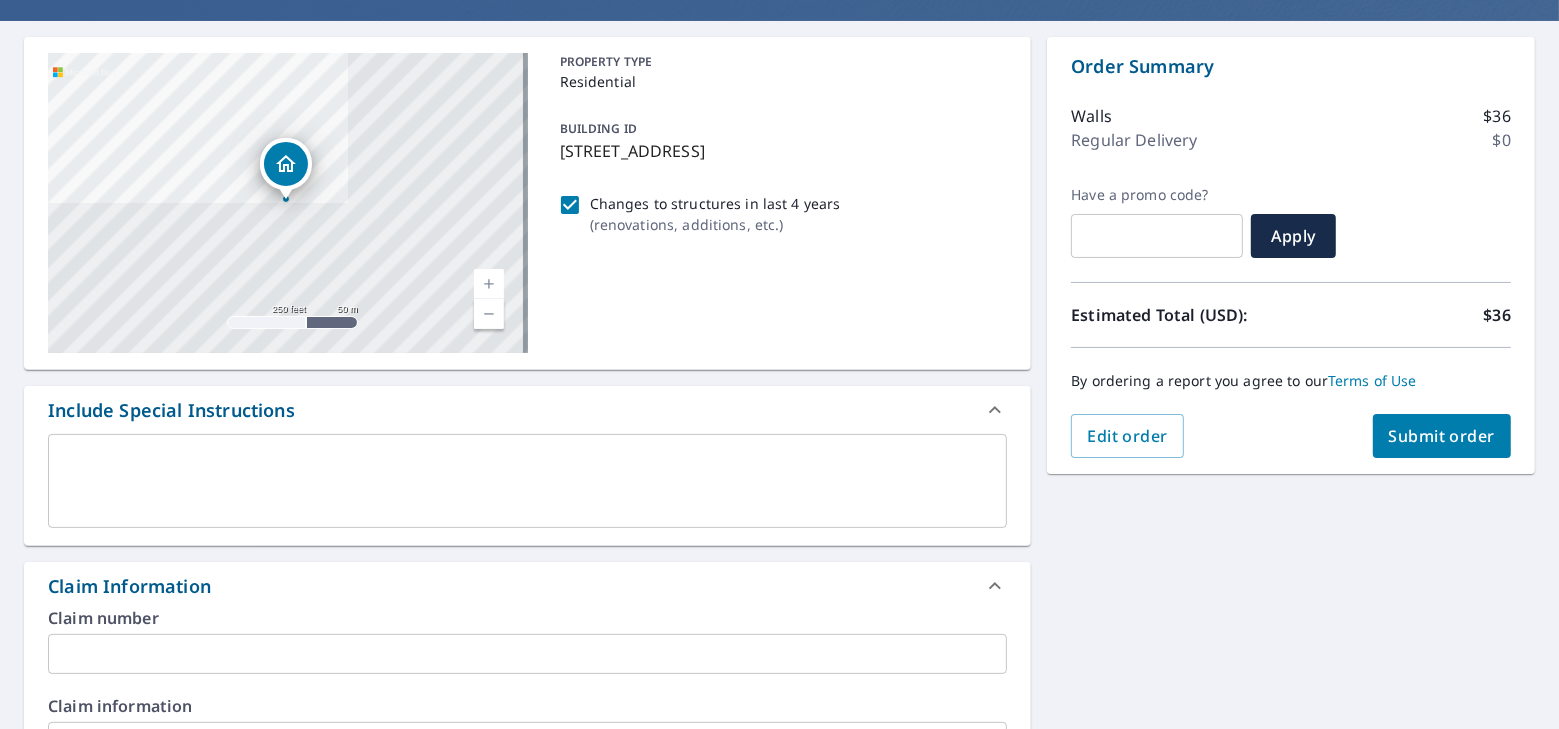 click at bounding box center (527, 654) 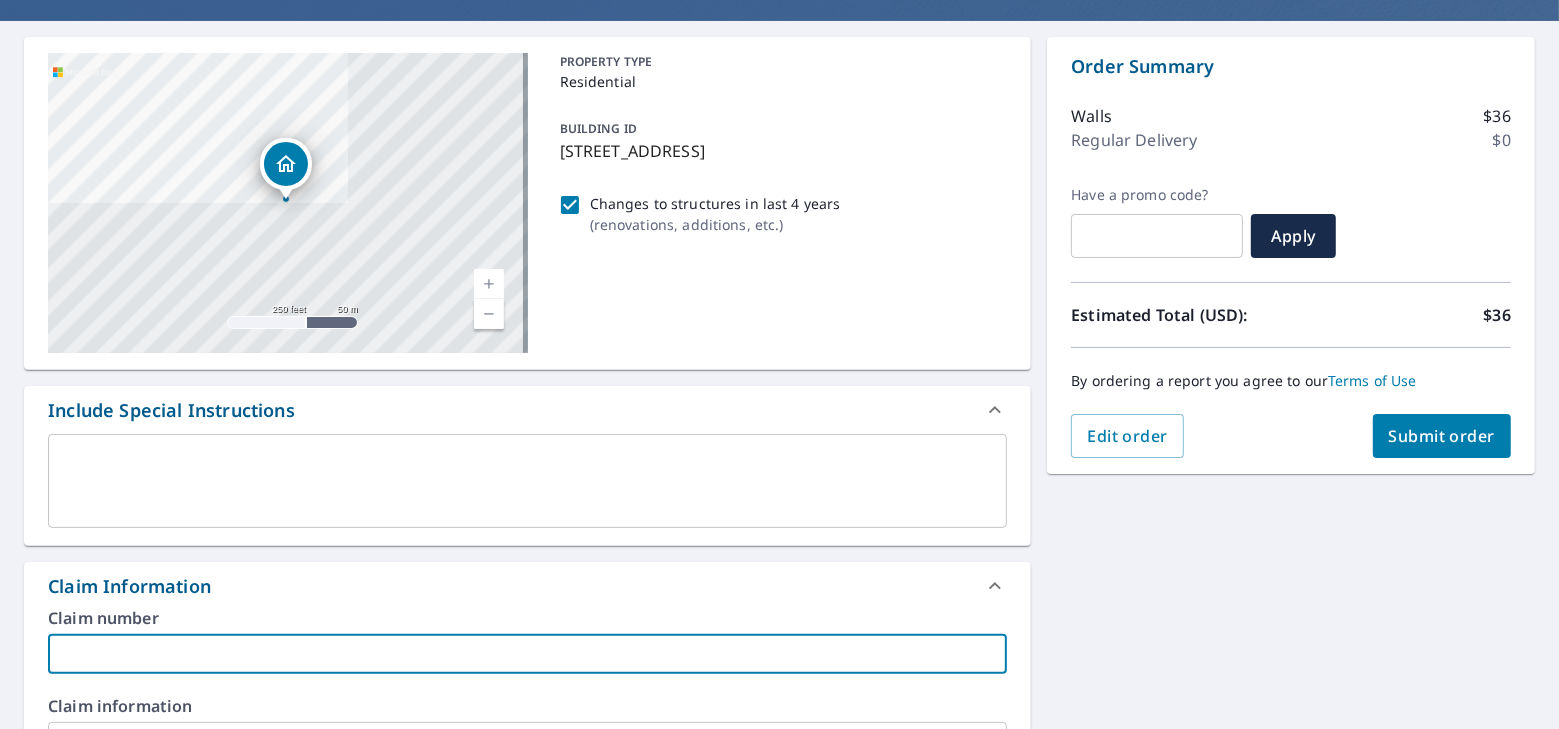 click on "Submit order" at bounding box center [1442, 436] 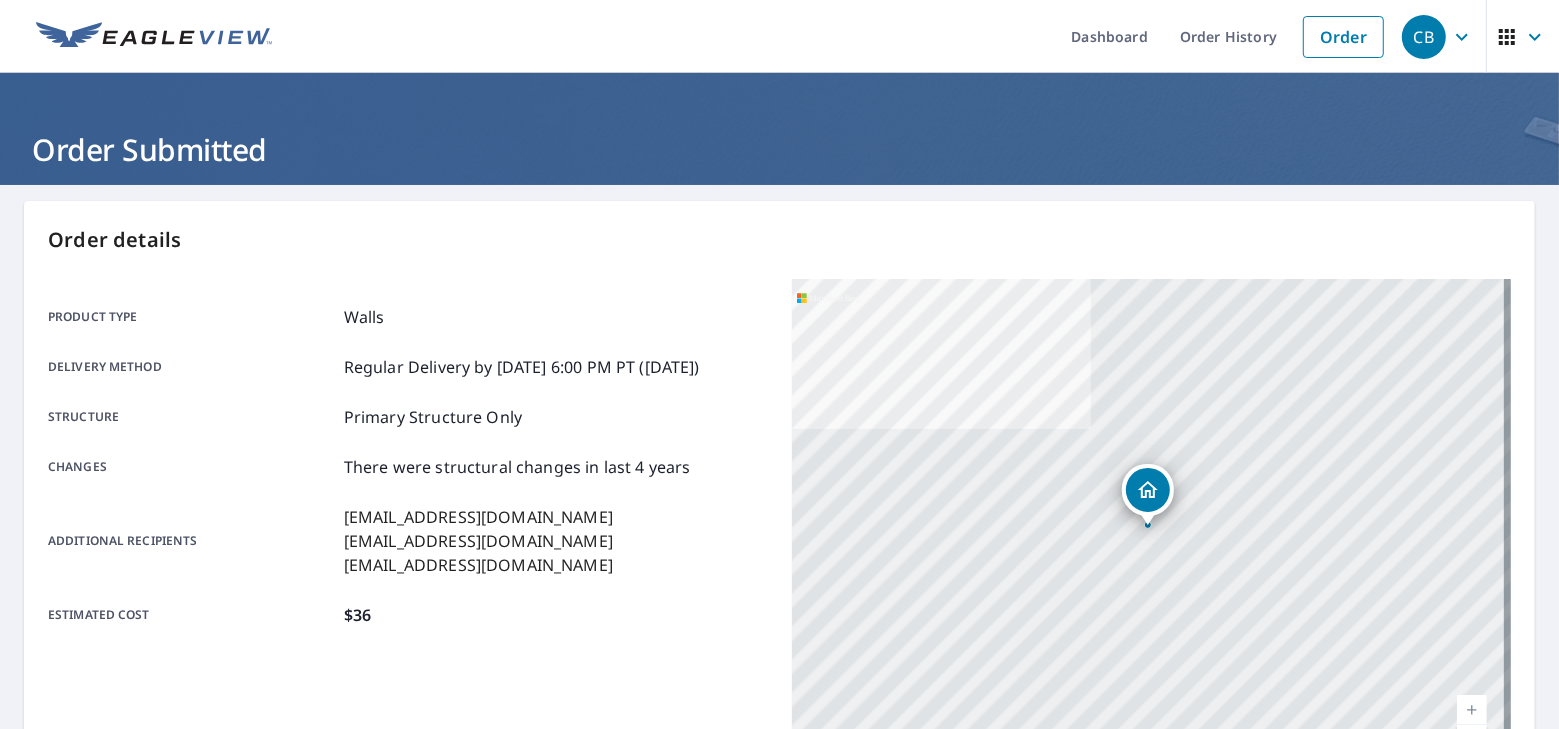 scroll, scrollTop: 447, scrollLeft: 0, axis: vertical 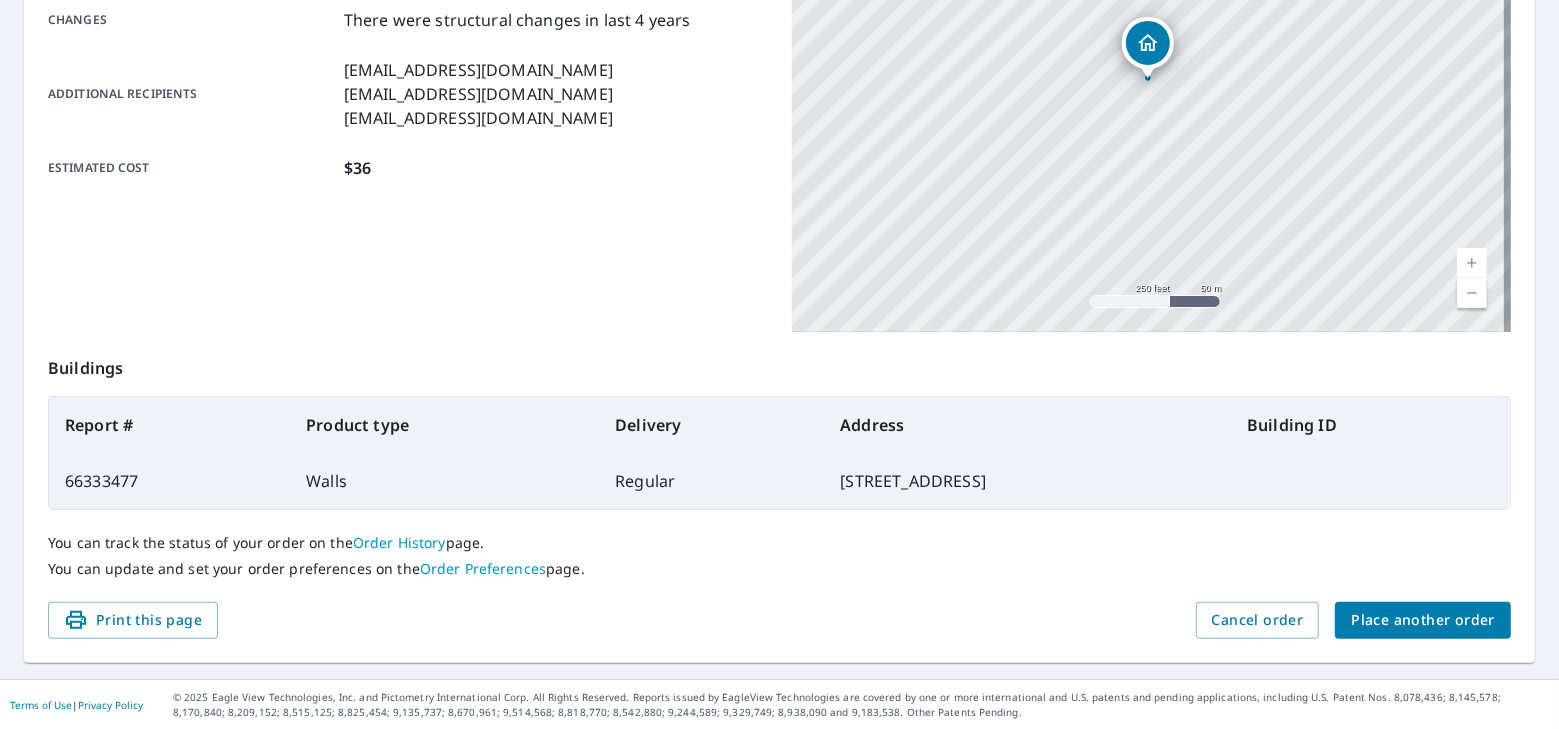 click on "Place another order" at bounding box center (1423, 620) 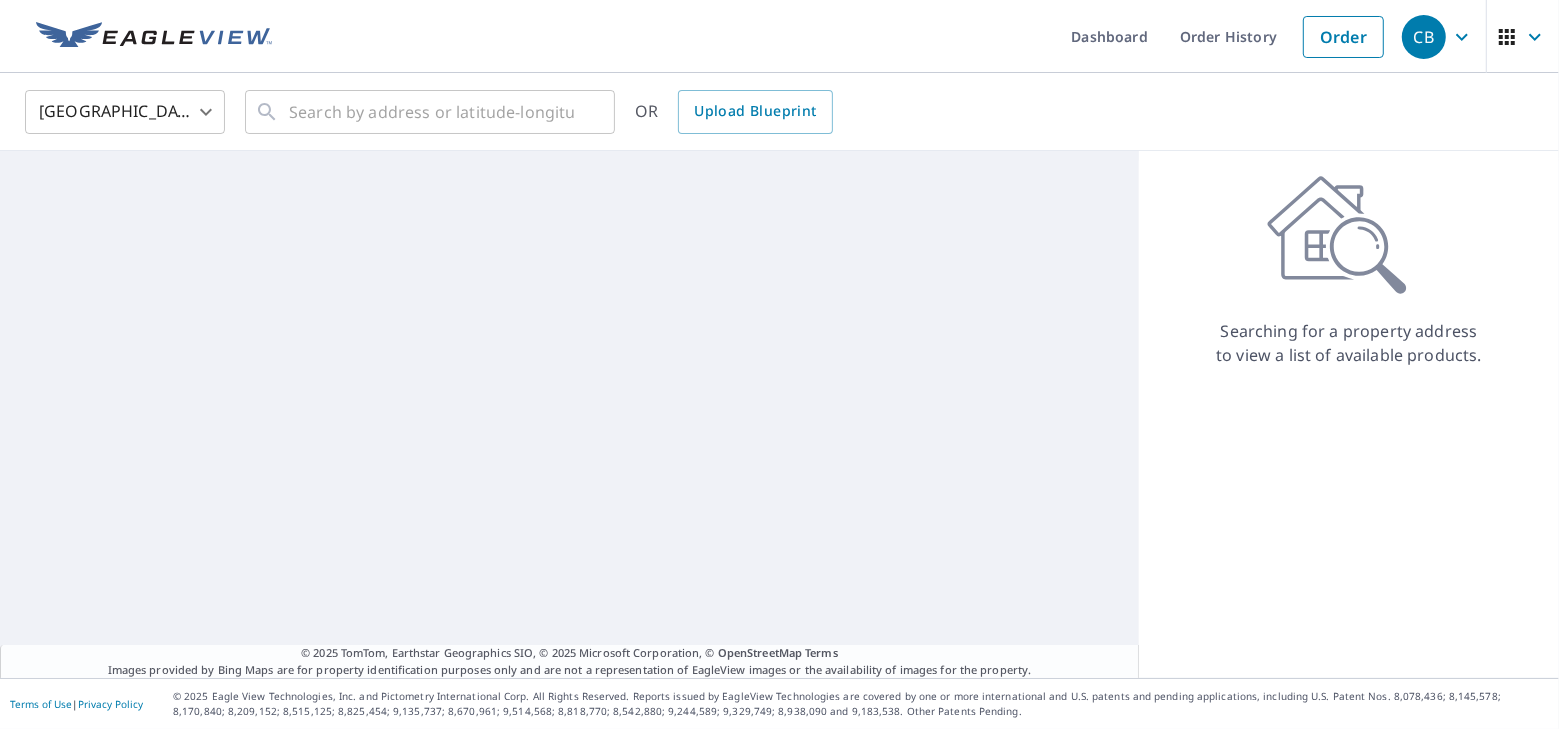 scroll, scrollTop: 0, scrollLeft: 0, axis: both 